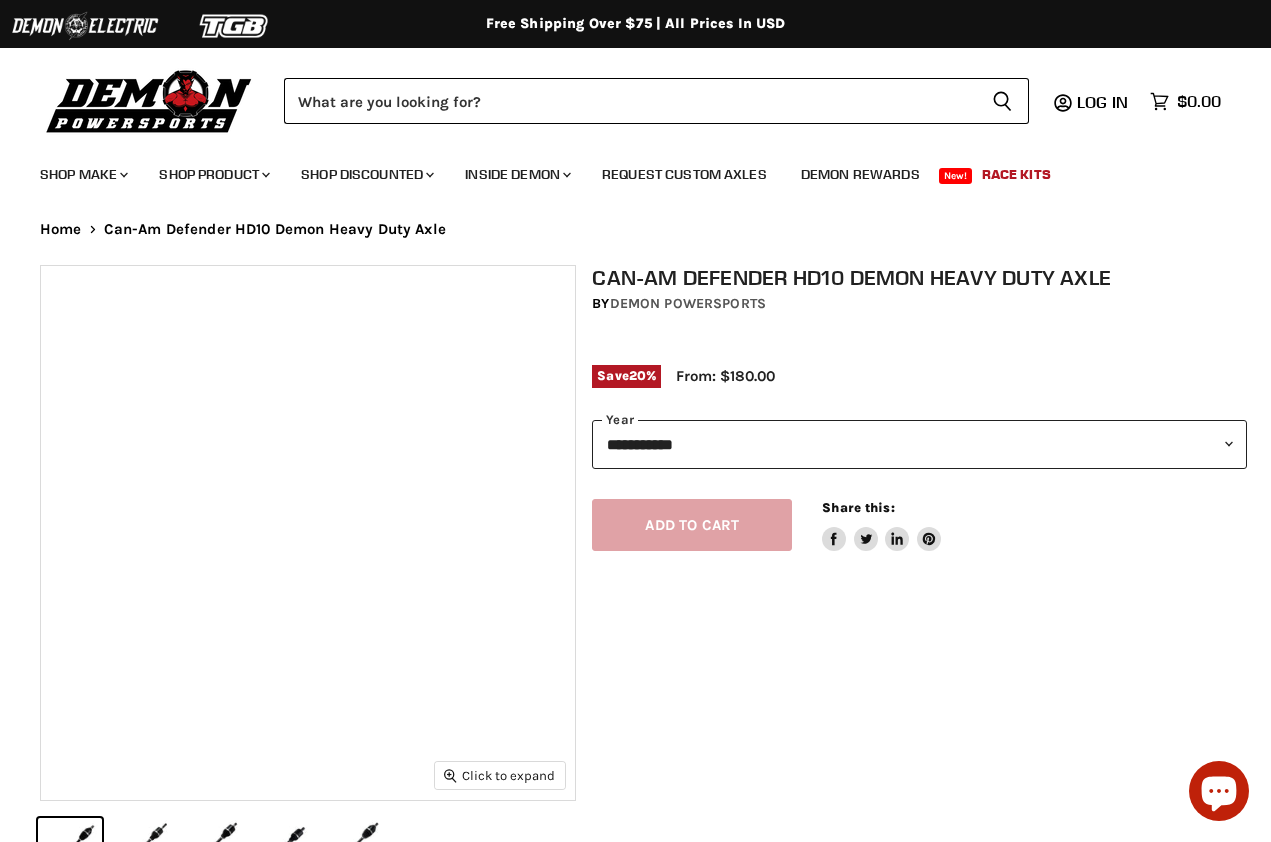 scroll, scrollTop: 0, scrollLeft: 0, axis: both 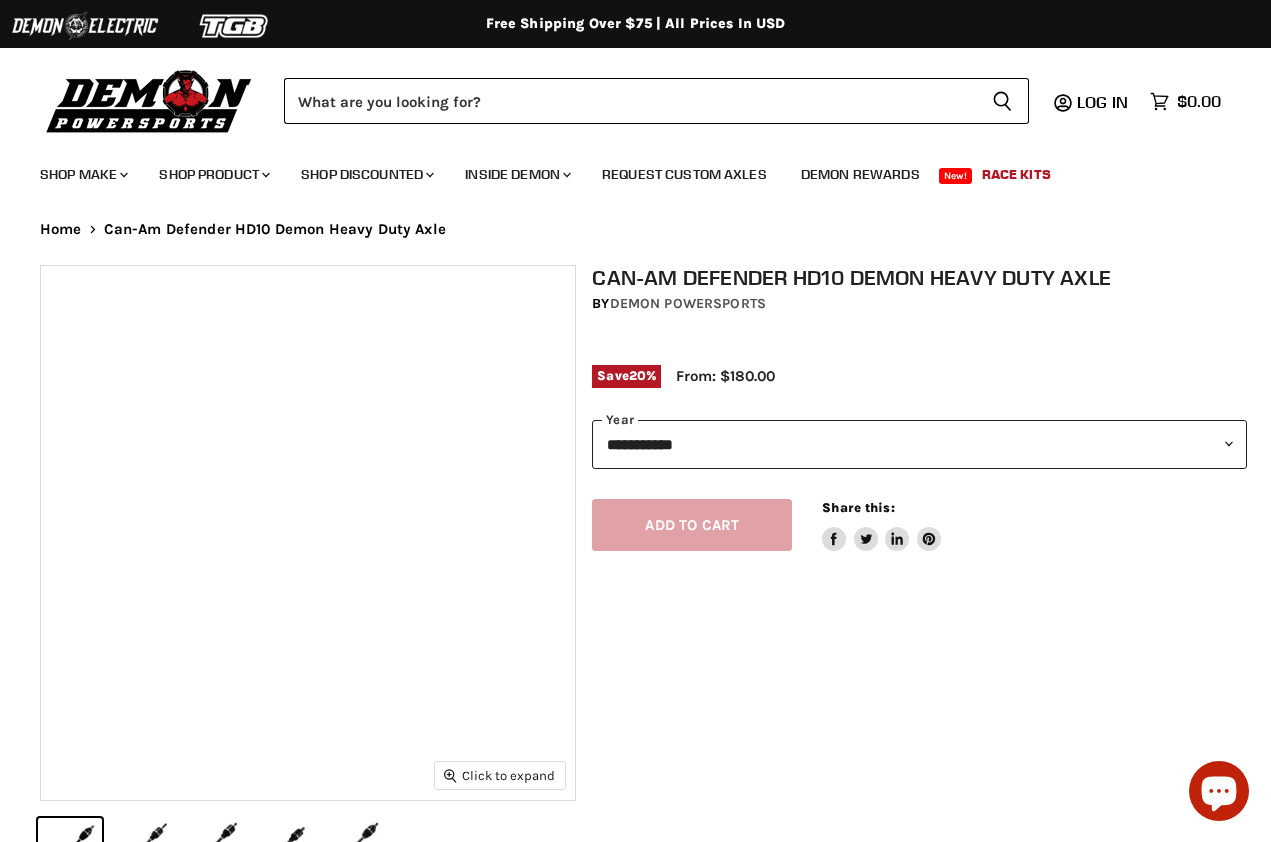 select on "******" 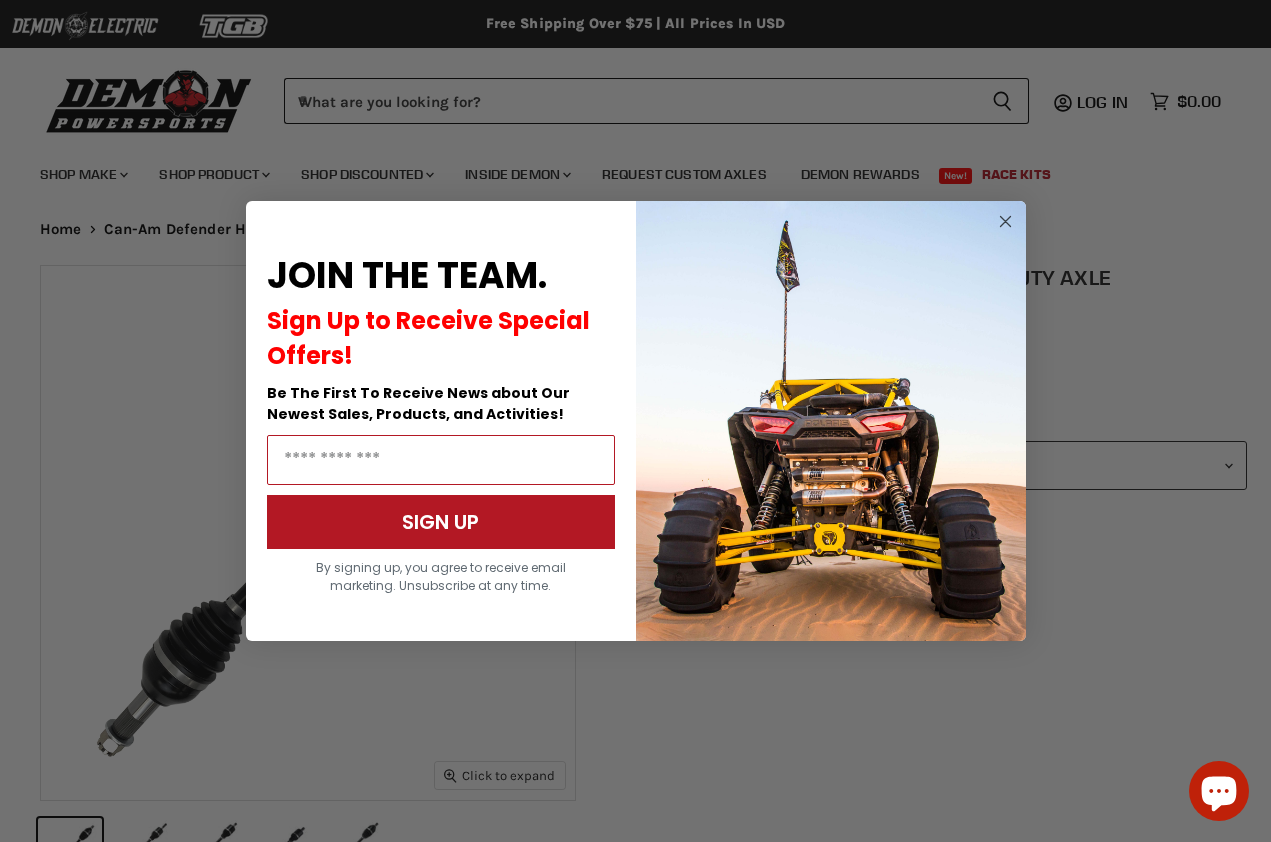 click 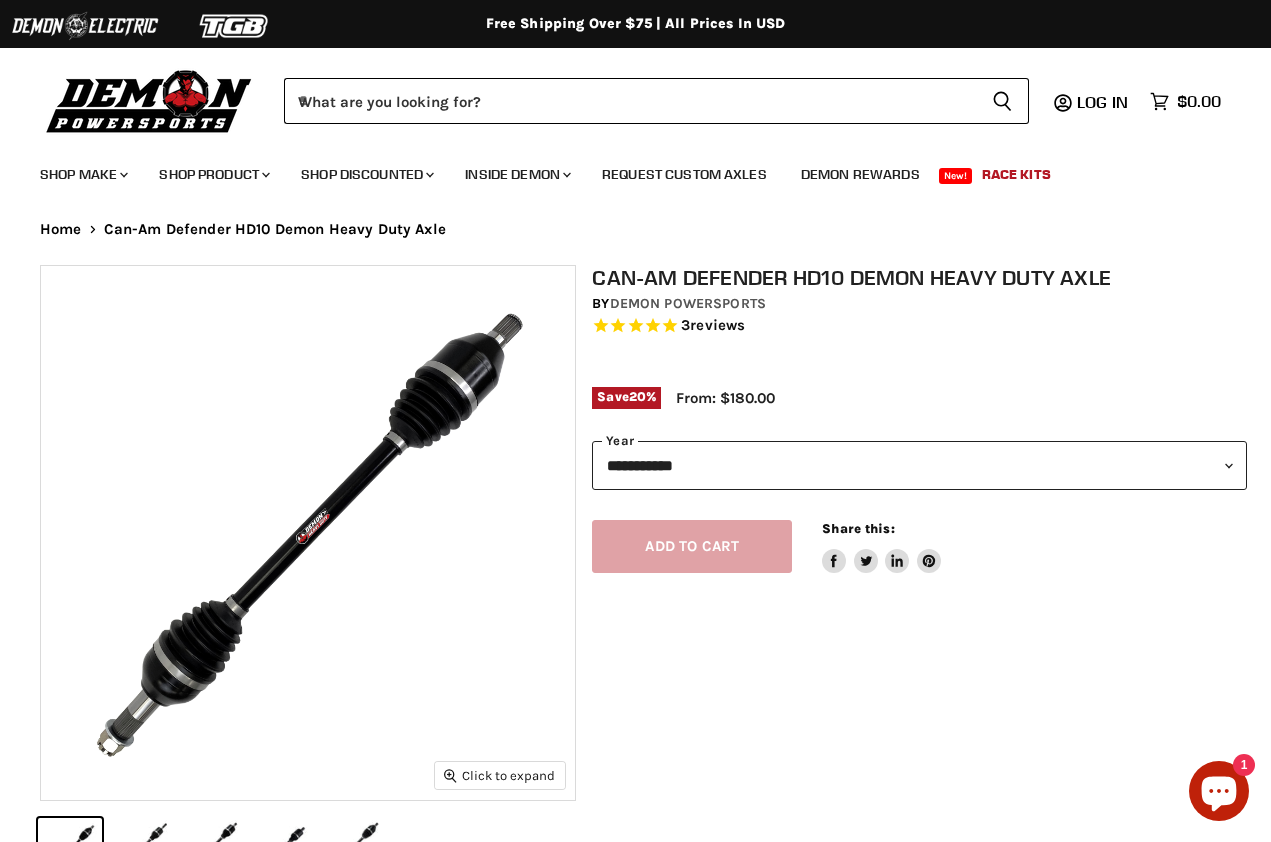 select on "****" 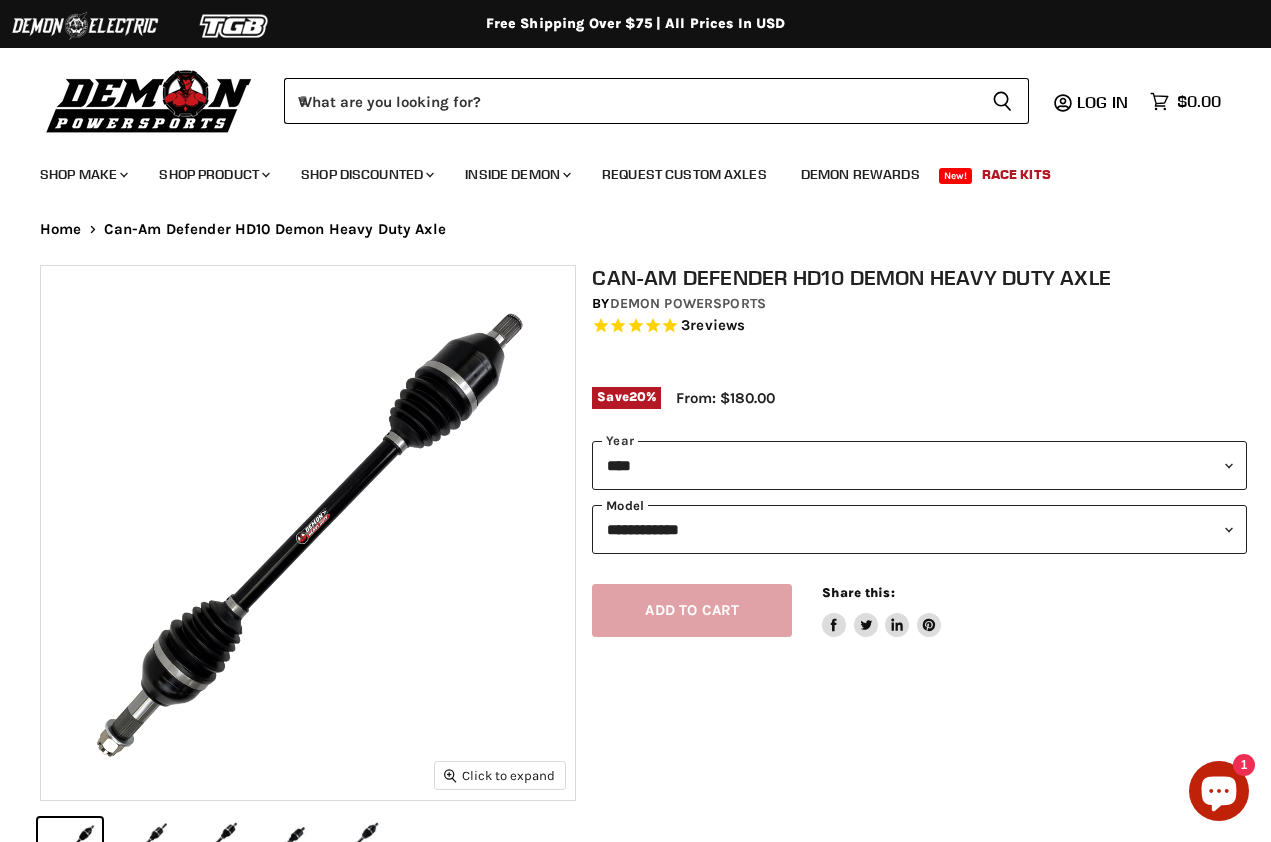 select on "**********" 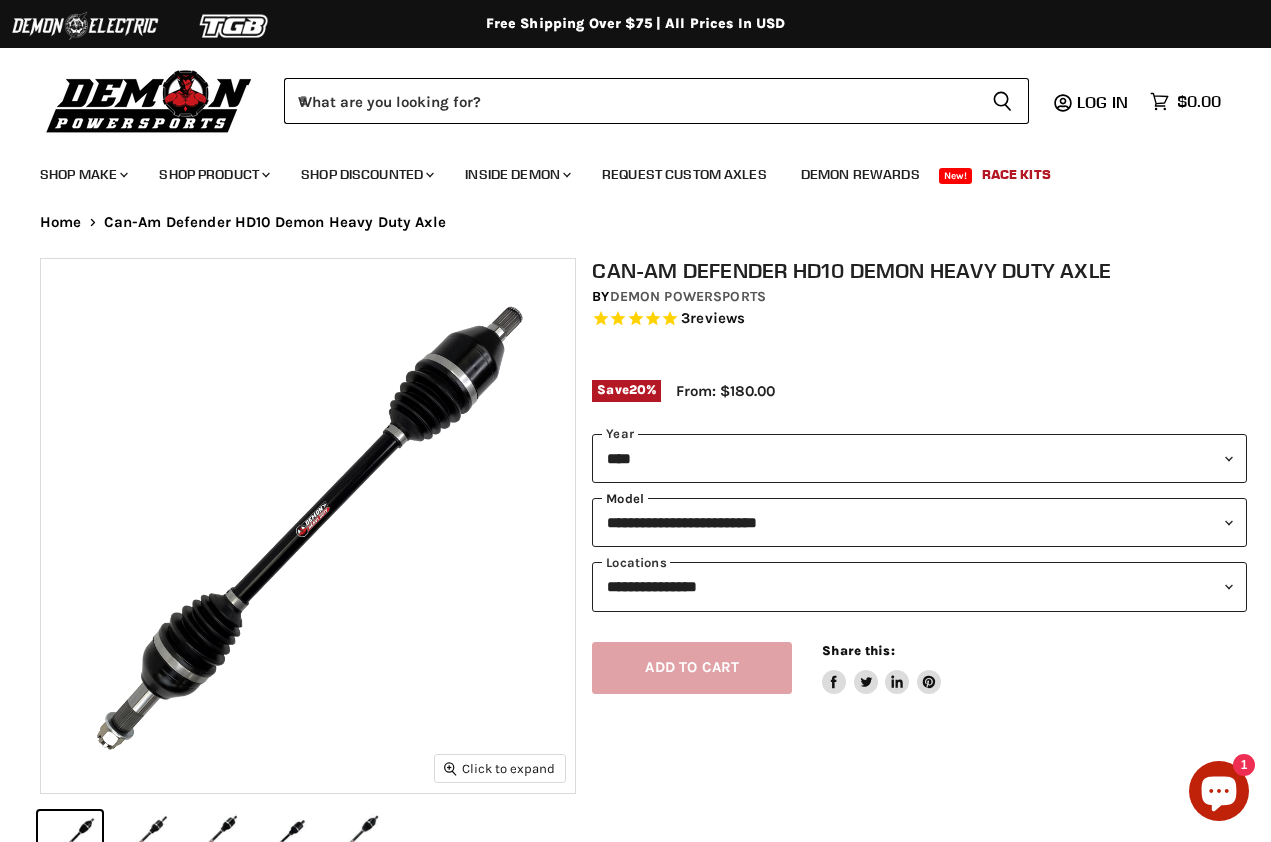 scroll, scrollTop: 12, scrollLeft: 0, axis: vertical 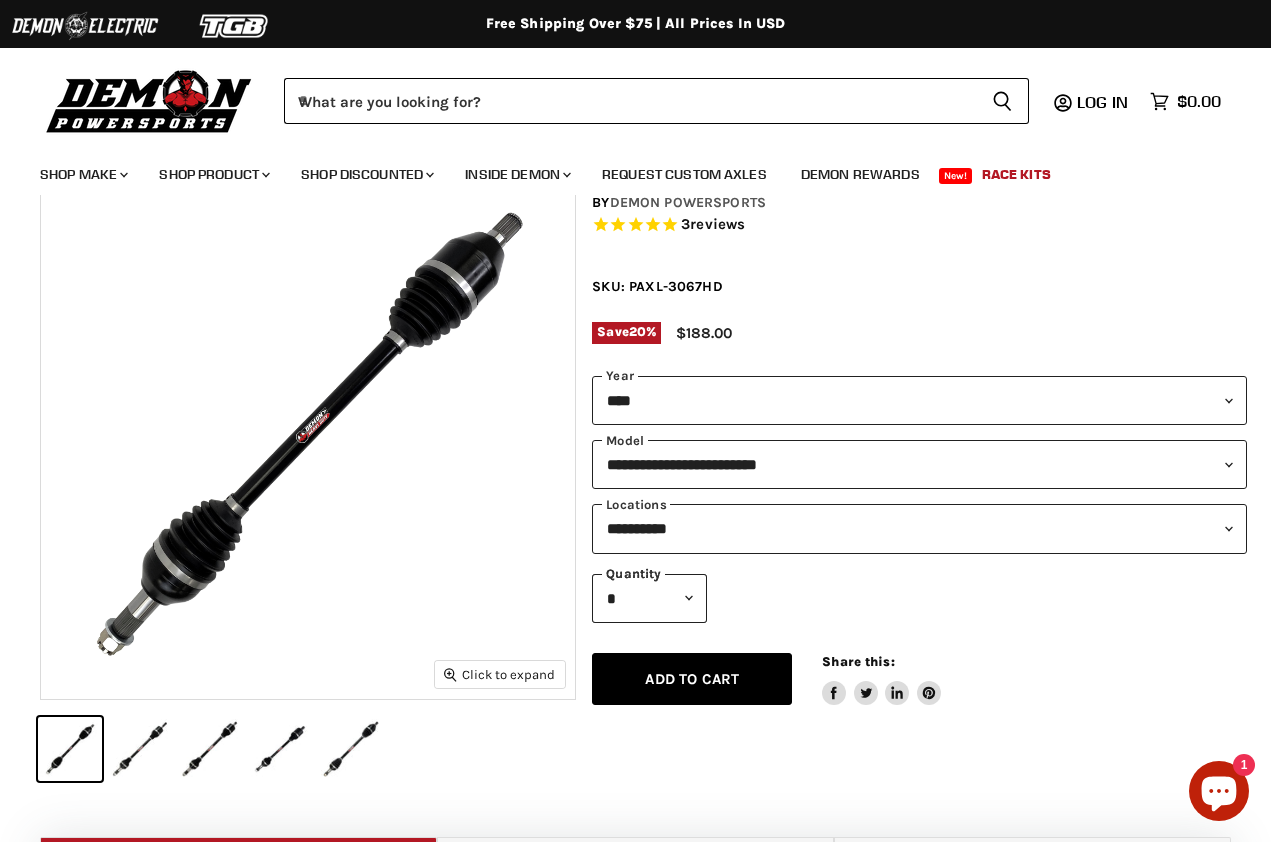 click on "Add to cart" at bounding box center [692, 679] 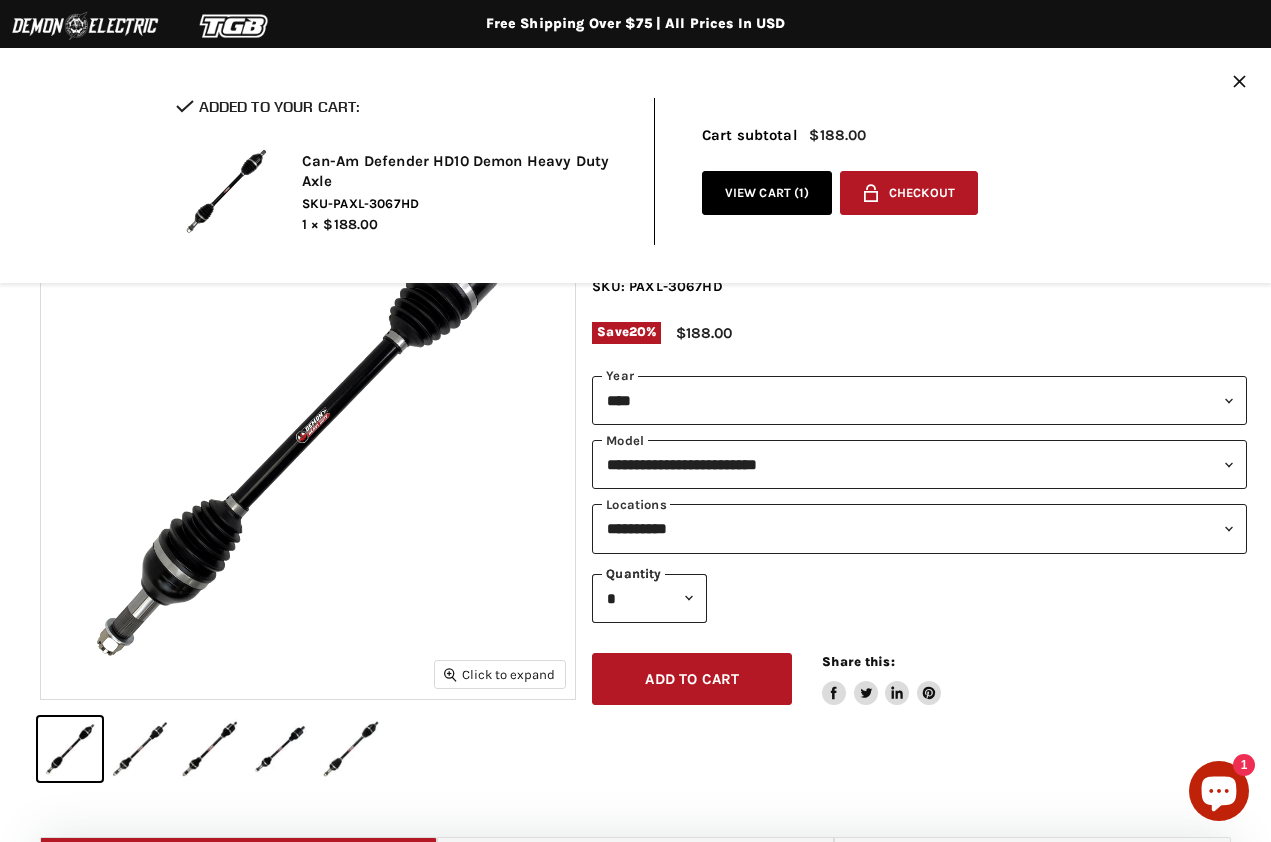 select on "*********" 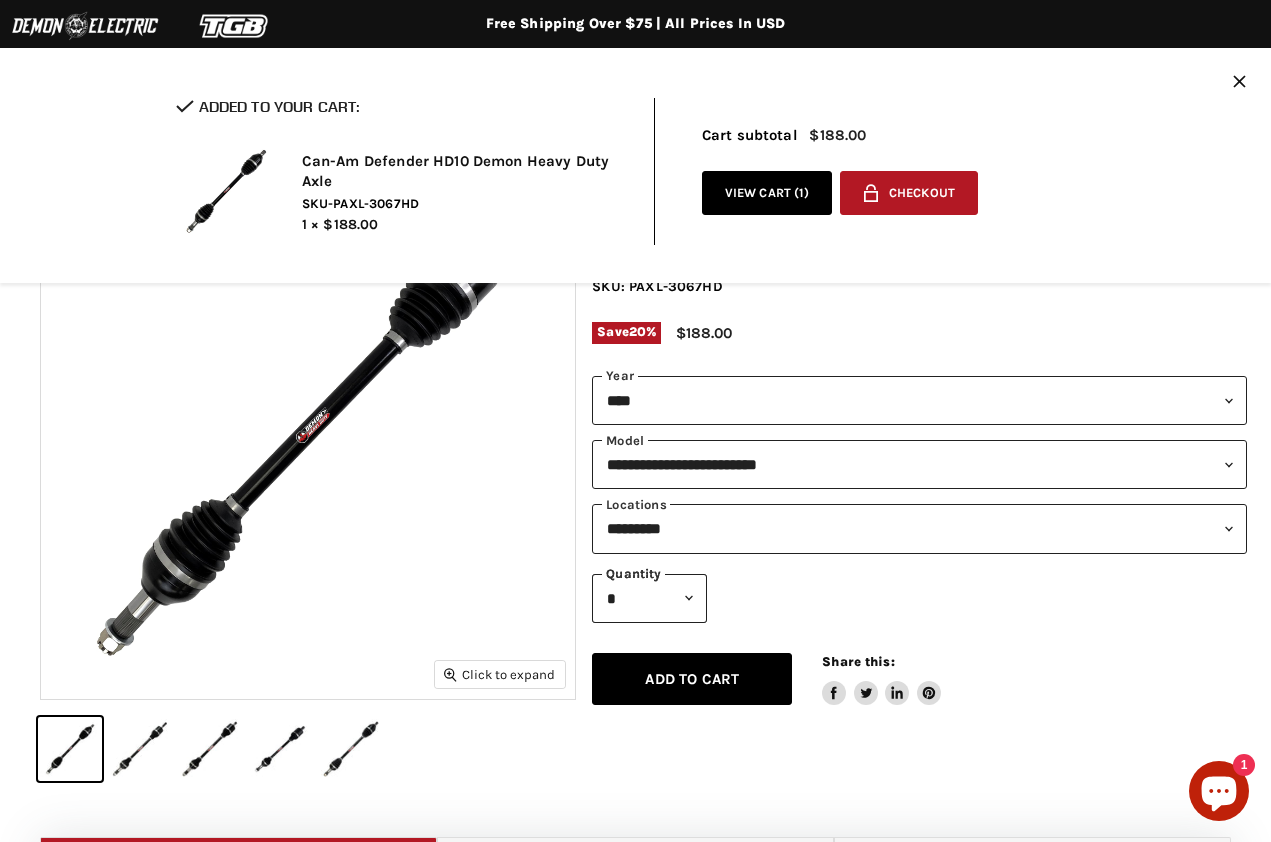 click on "Add to cart" at bounding box center (692, 679) 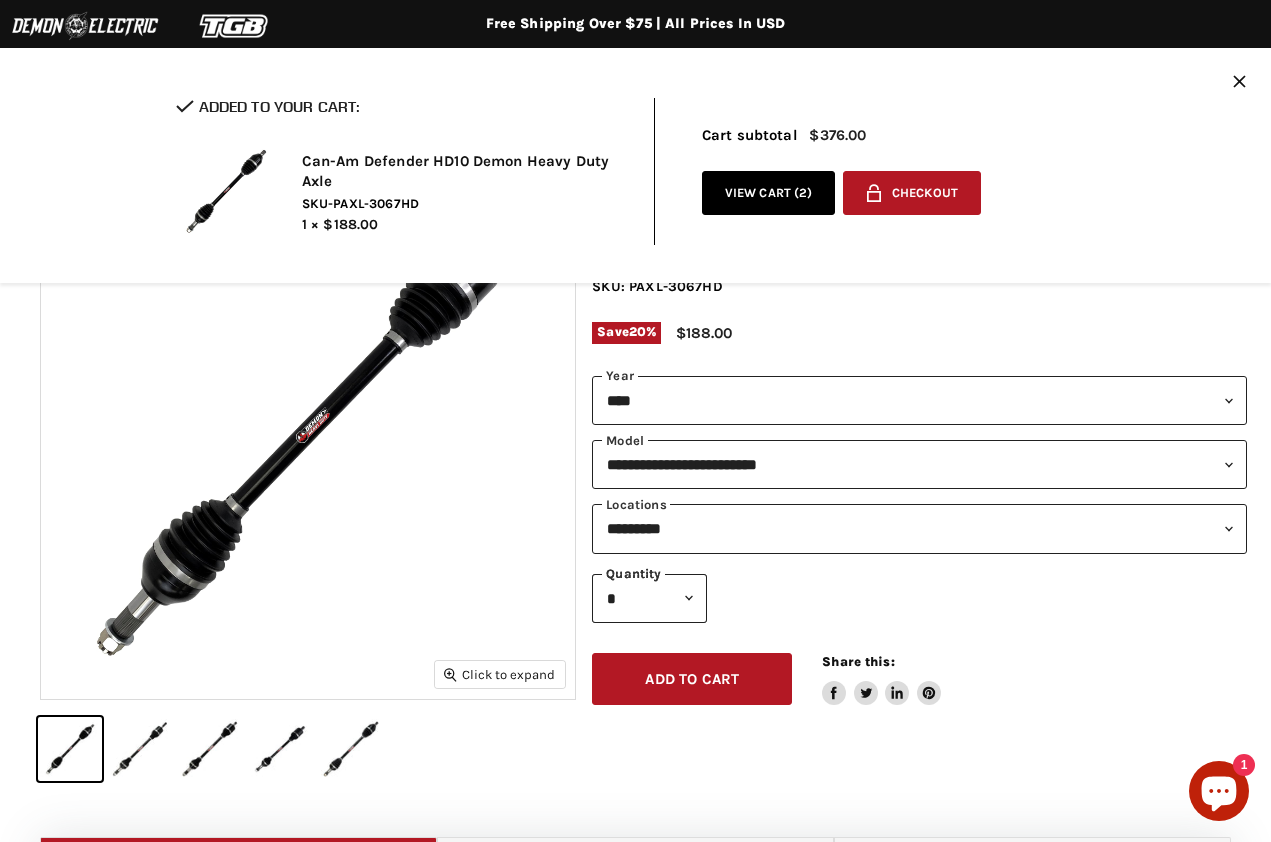 click on "View cart ( 2 )" at bounding box center (769, 193) 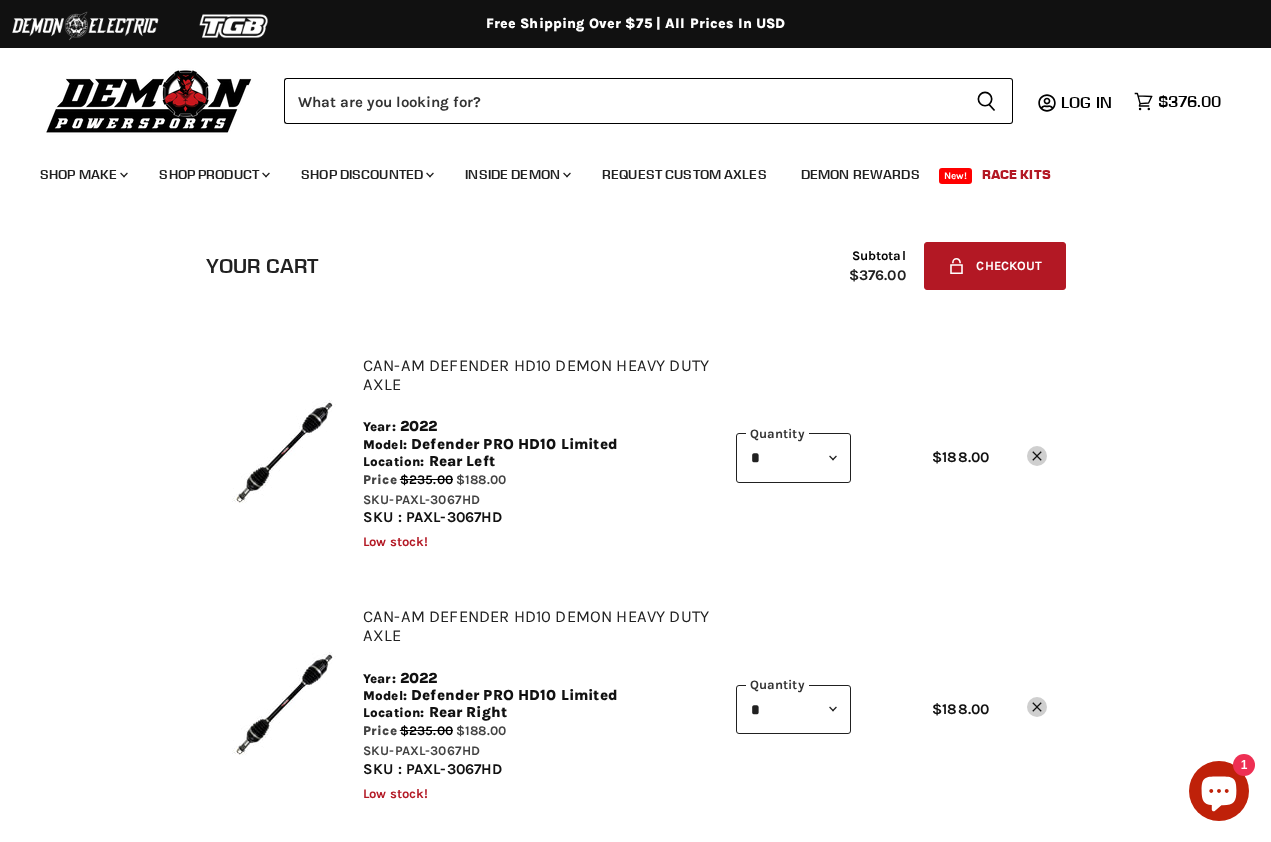 scroll, scrollTop: 0, scrollLeft: 0, axis: both 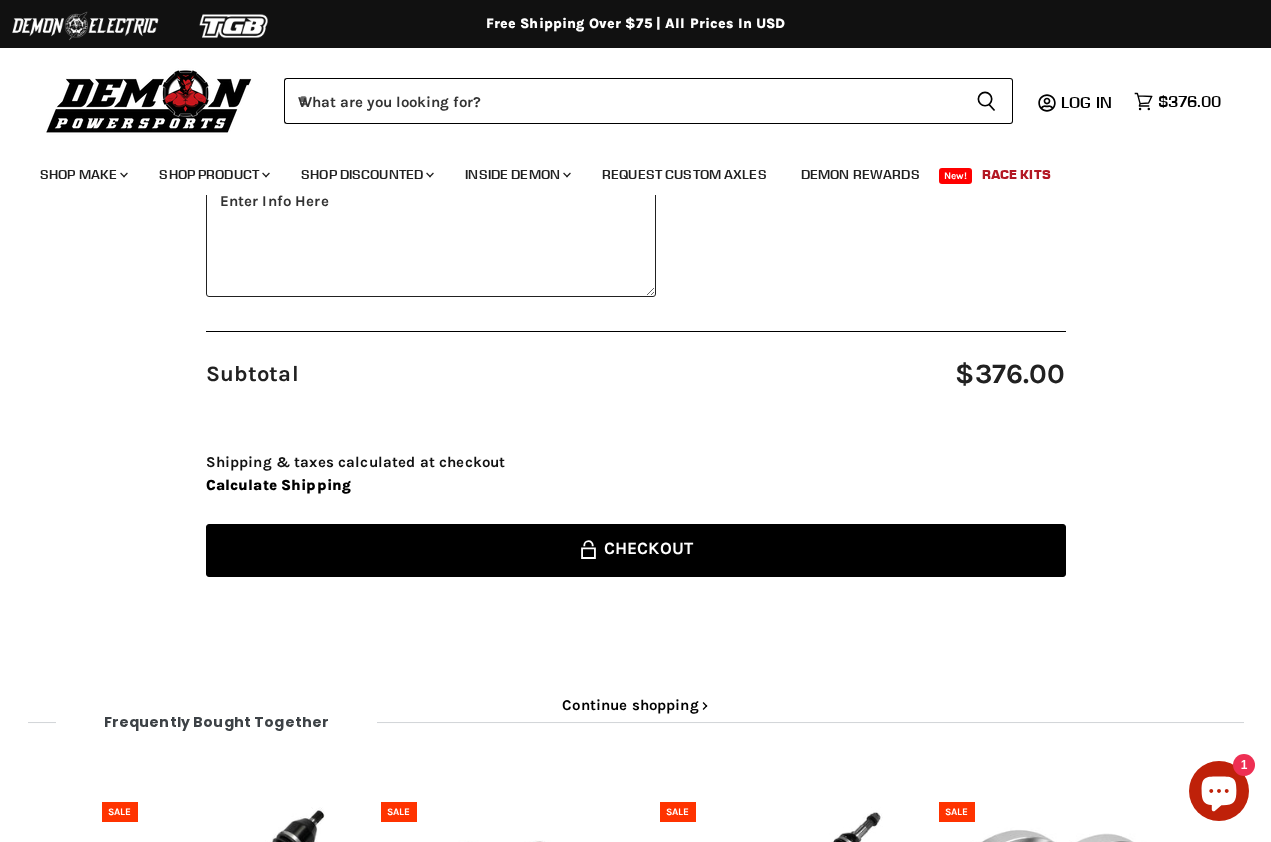 click on "Lock icon
Checkout" at bounding box center [636, 550] 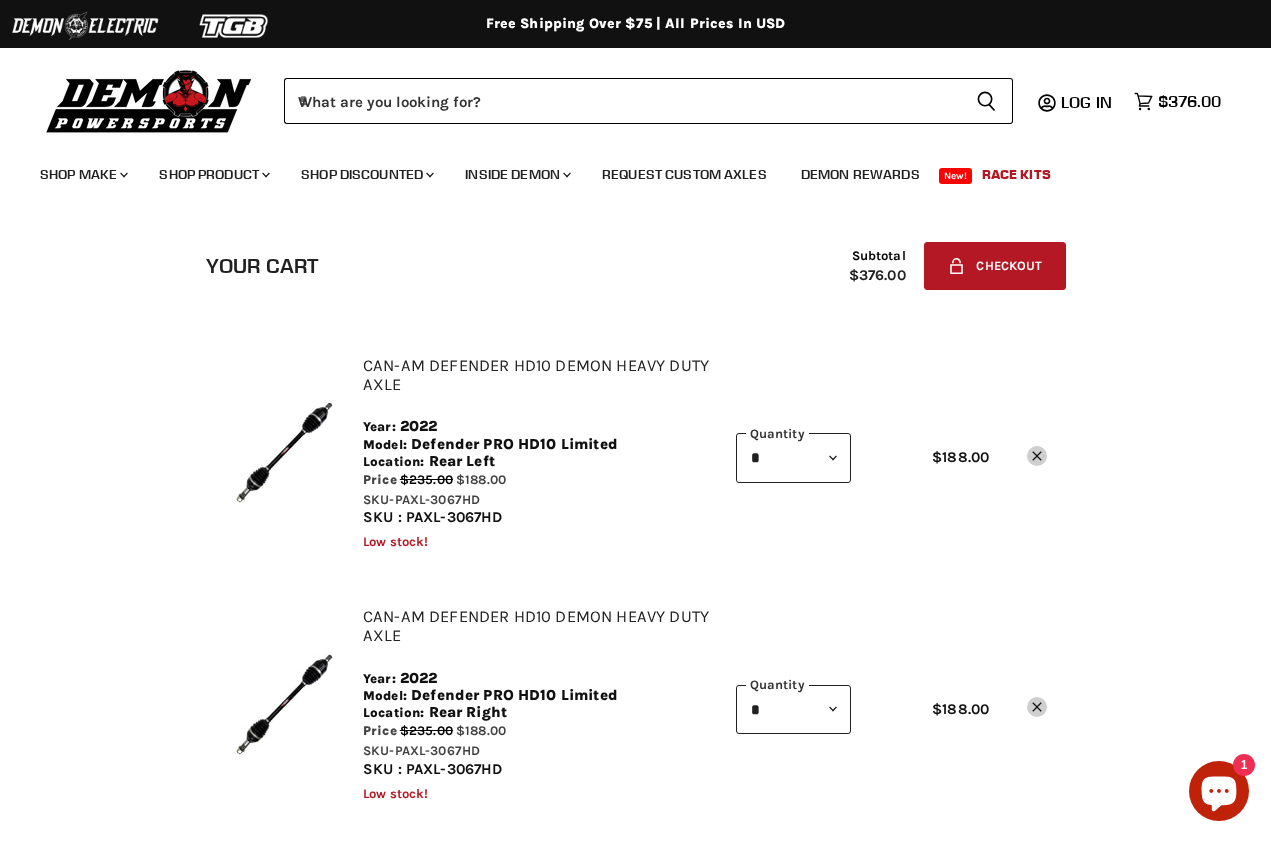 scroll, scrollTop: 0, scrollLeft: 0, axis: both 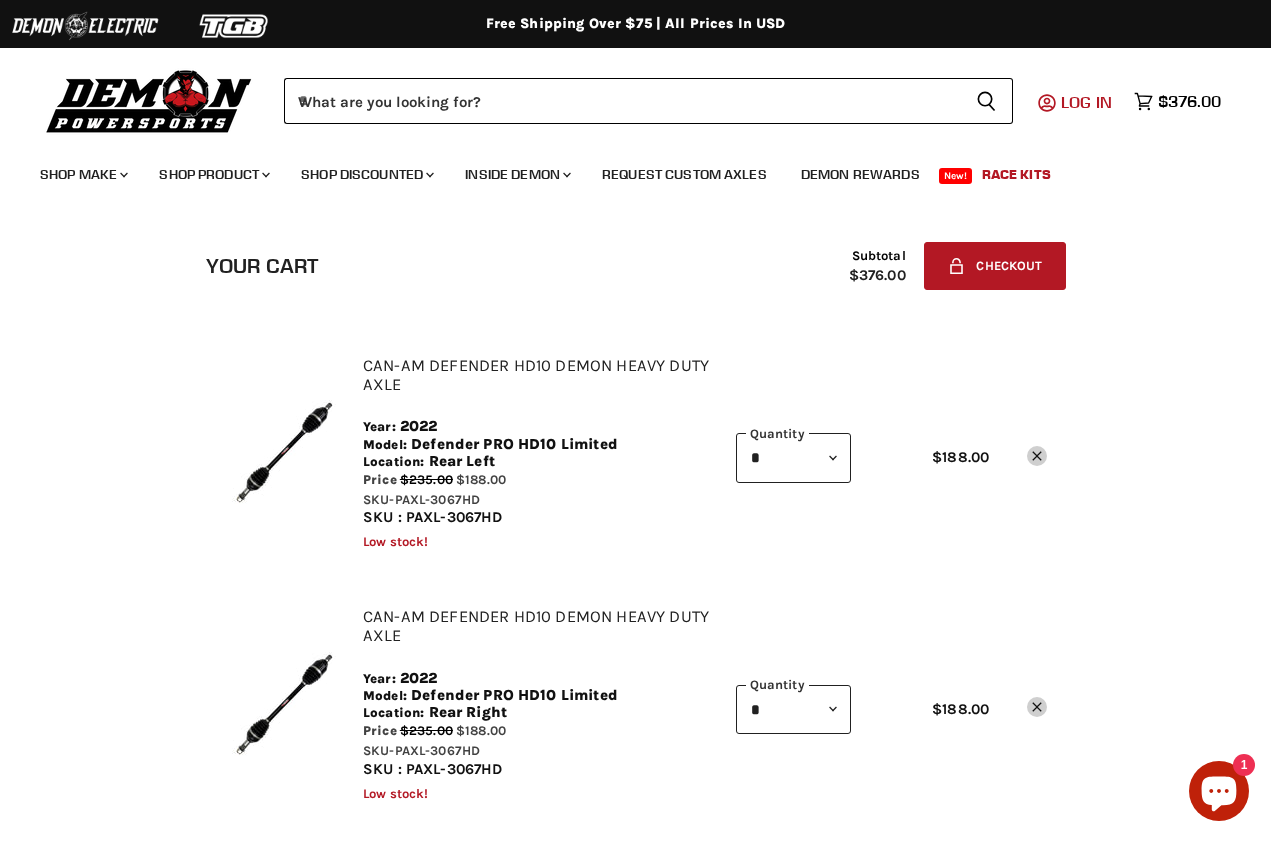 click on "Log in" at bounding box center (1086, 102) 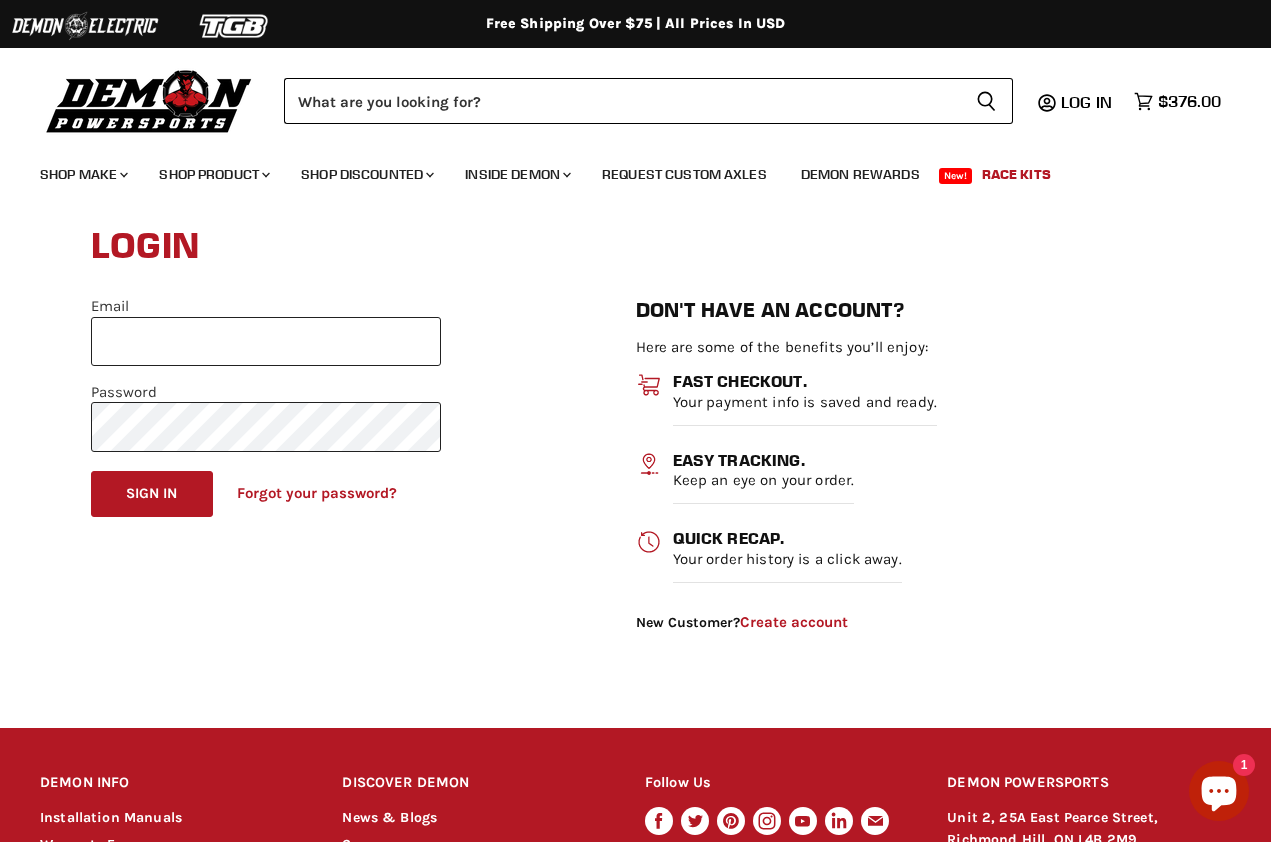 scroll, scrollTop: 0, scrollLeft: 0, axis: both 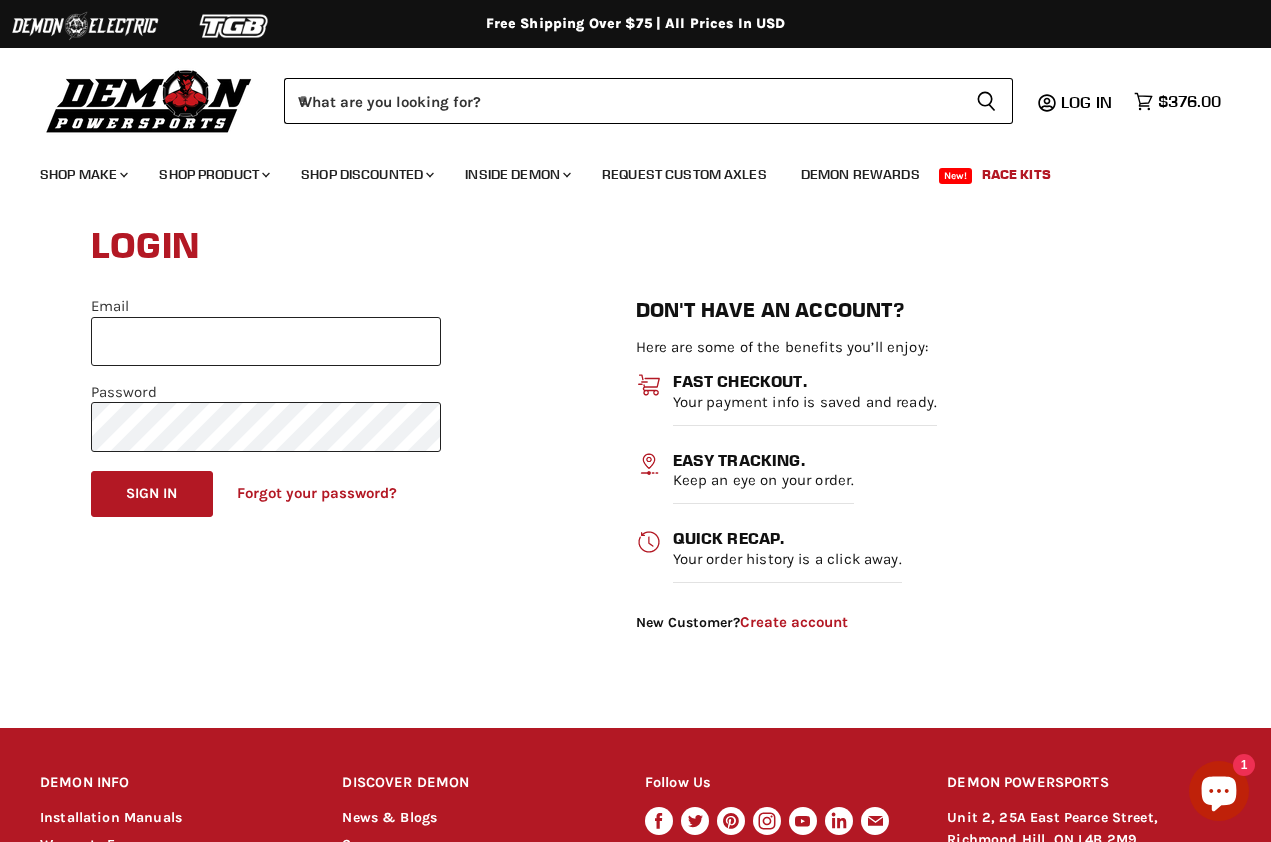 click on "Create account" at bounding box center (794, 622) 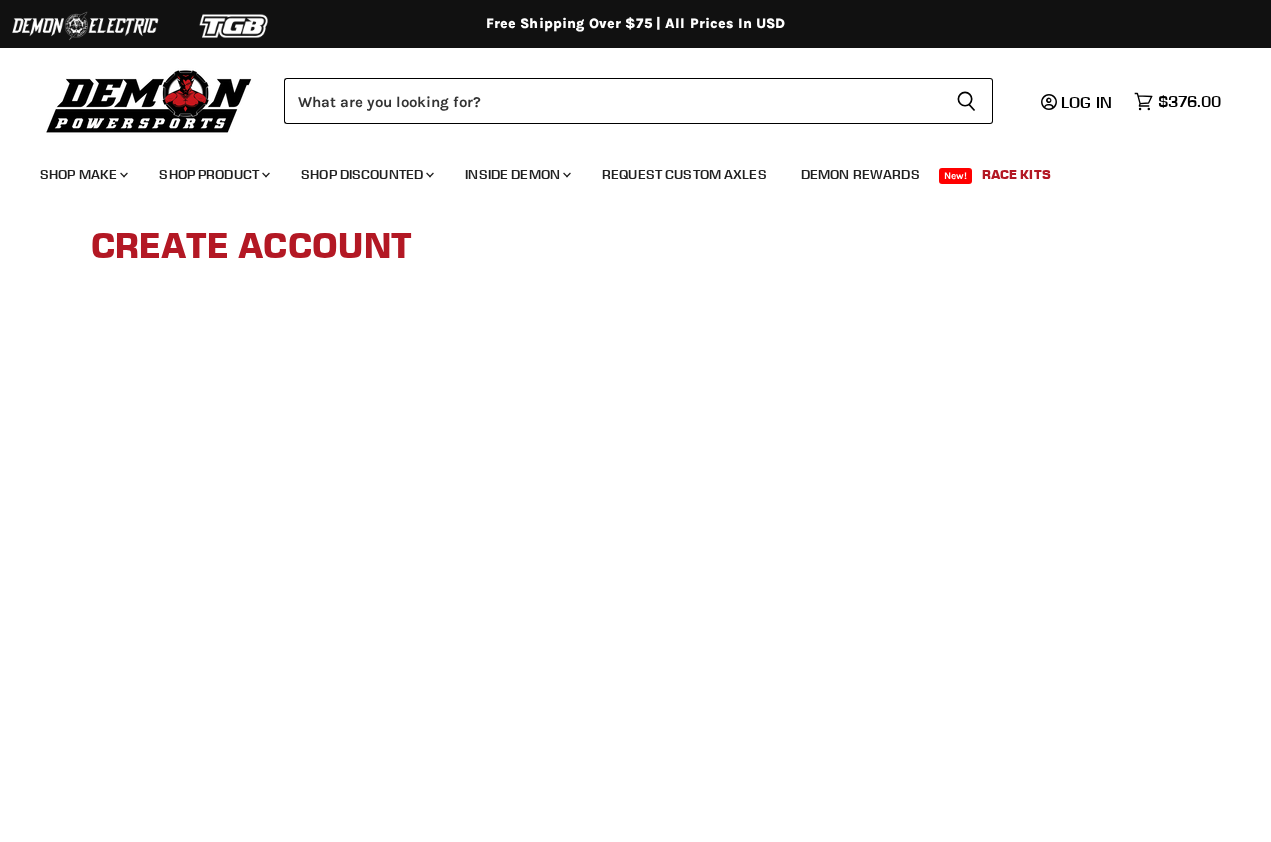 scroll, scrollTop: 0, scrollLeft: 0, axis: both 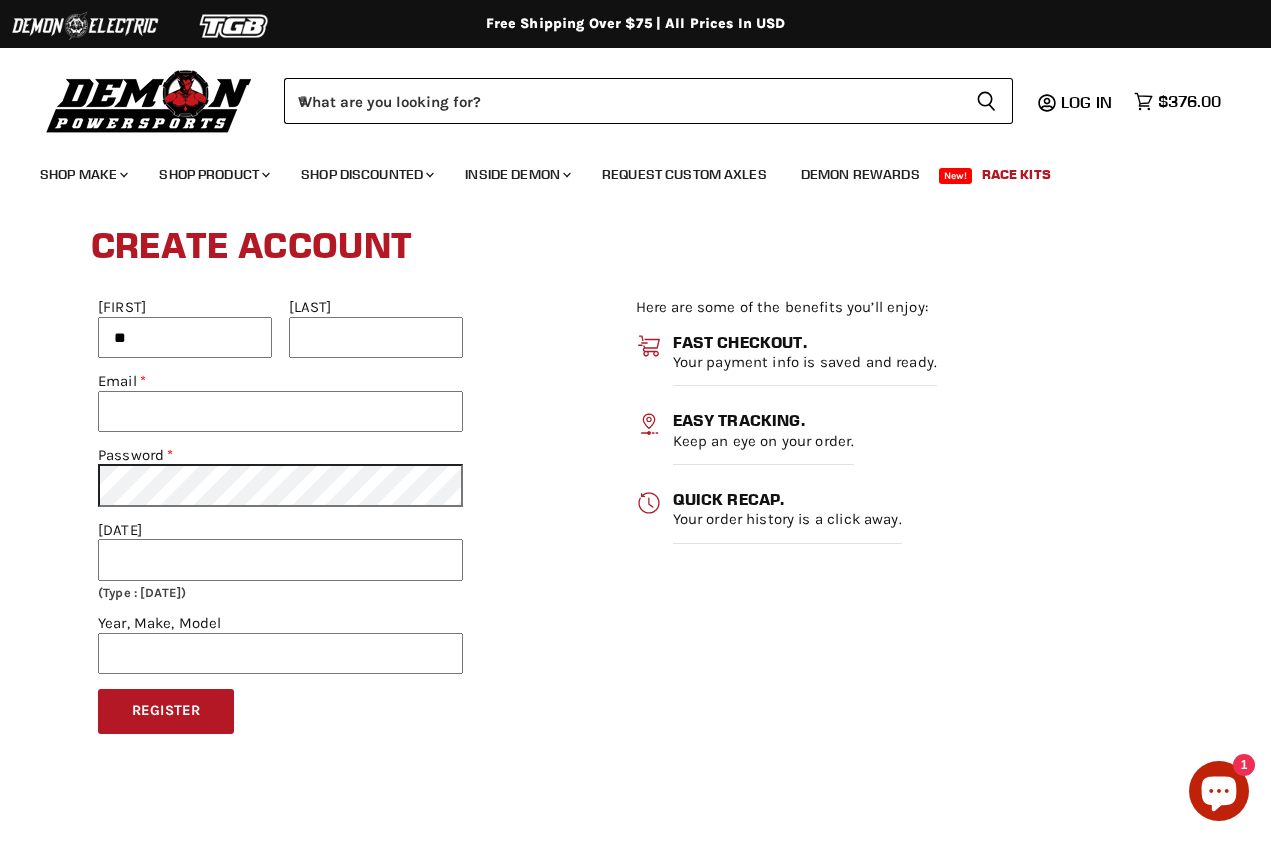 type on "*" 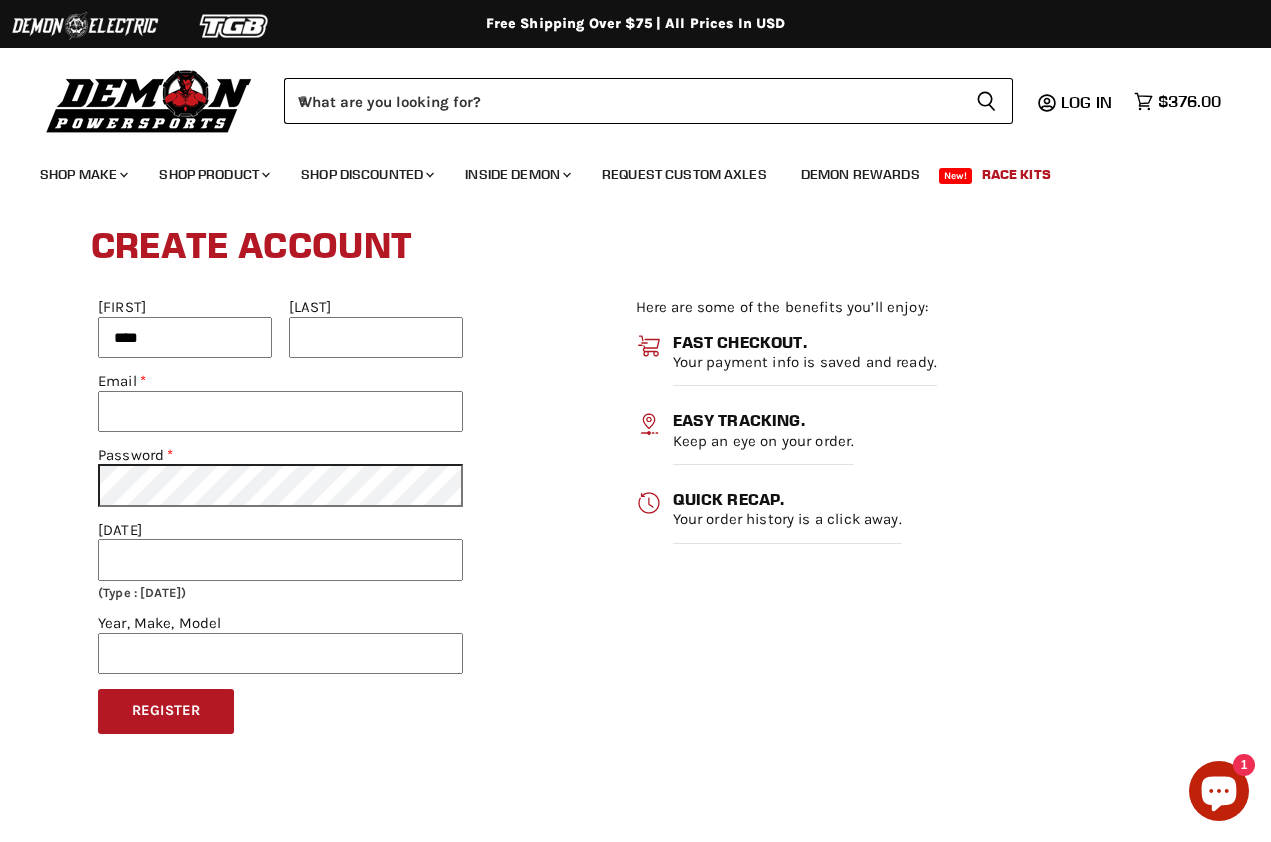 type on "****" 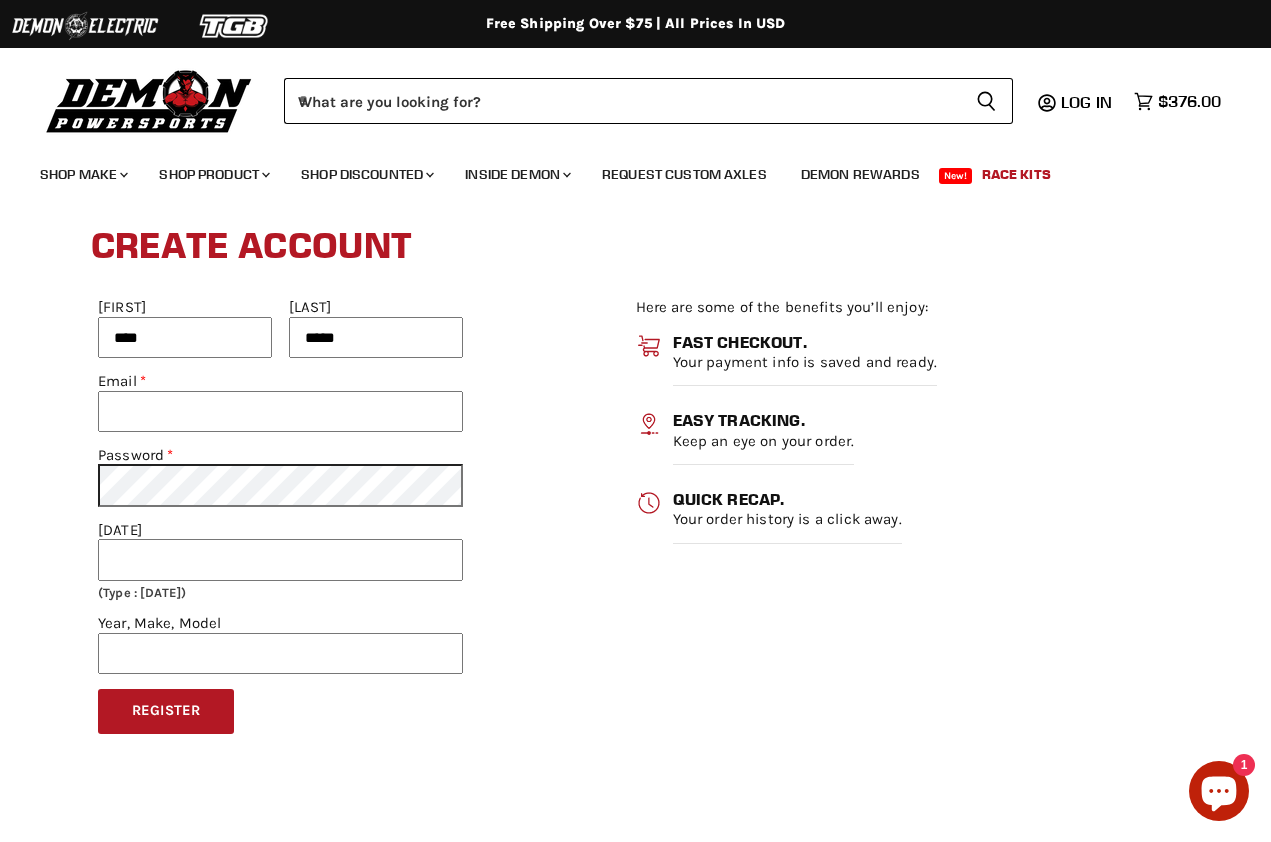 type on "*****" 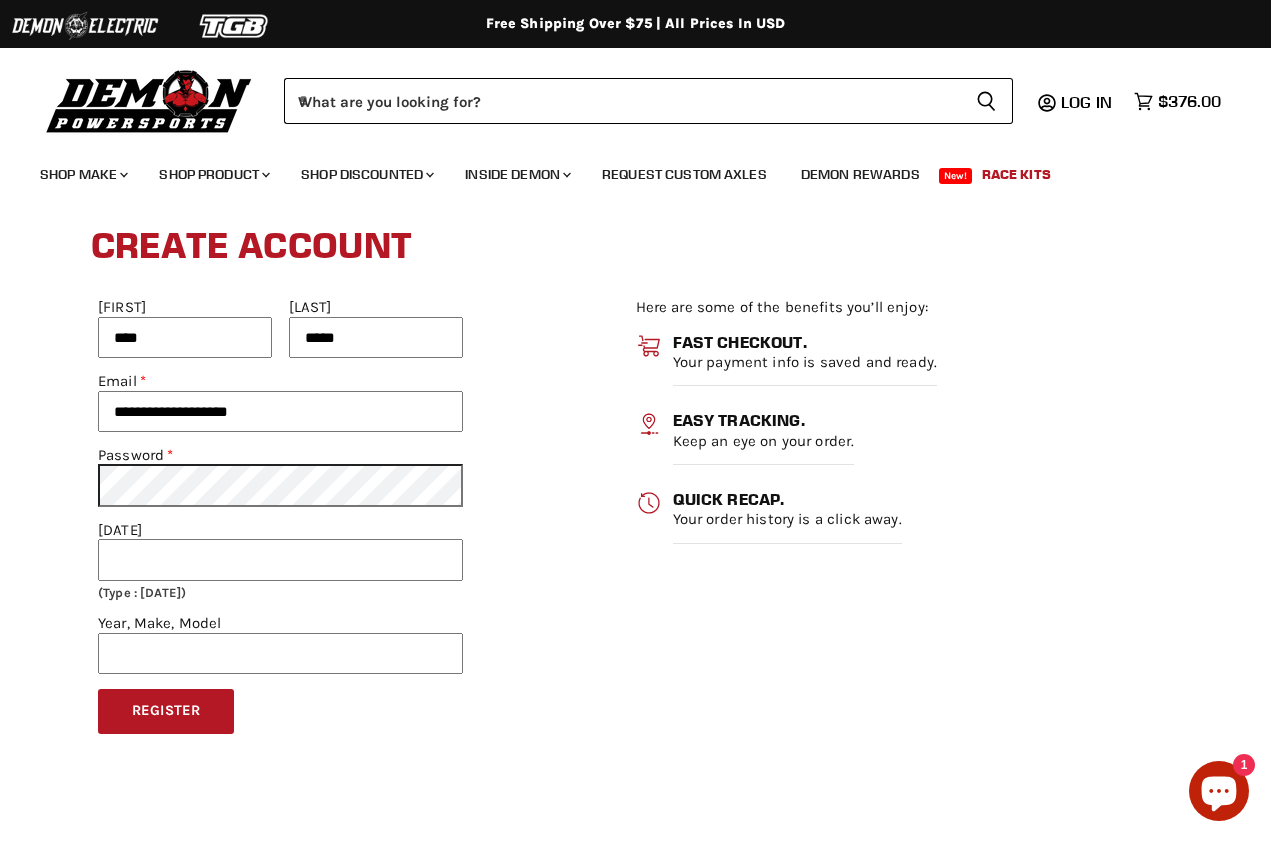 type on "**********" 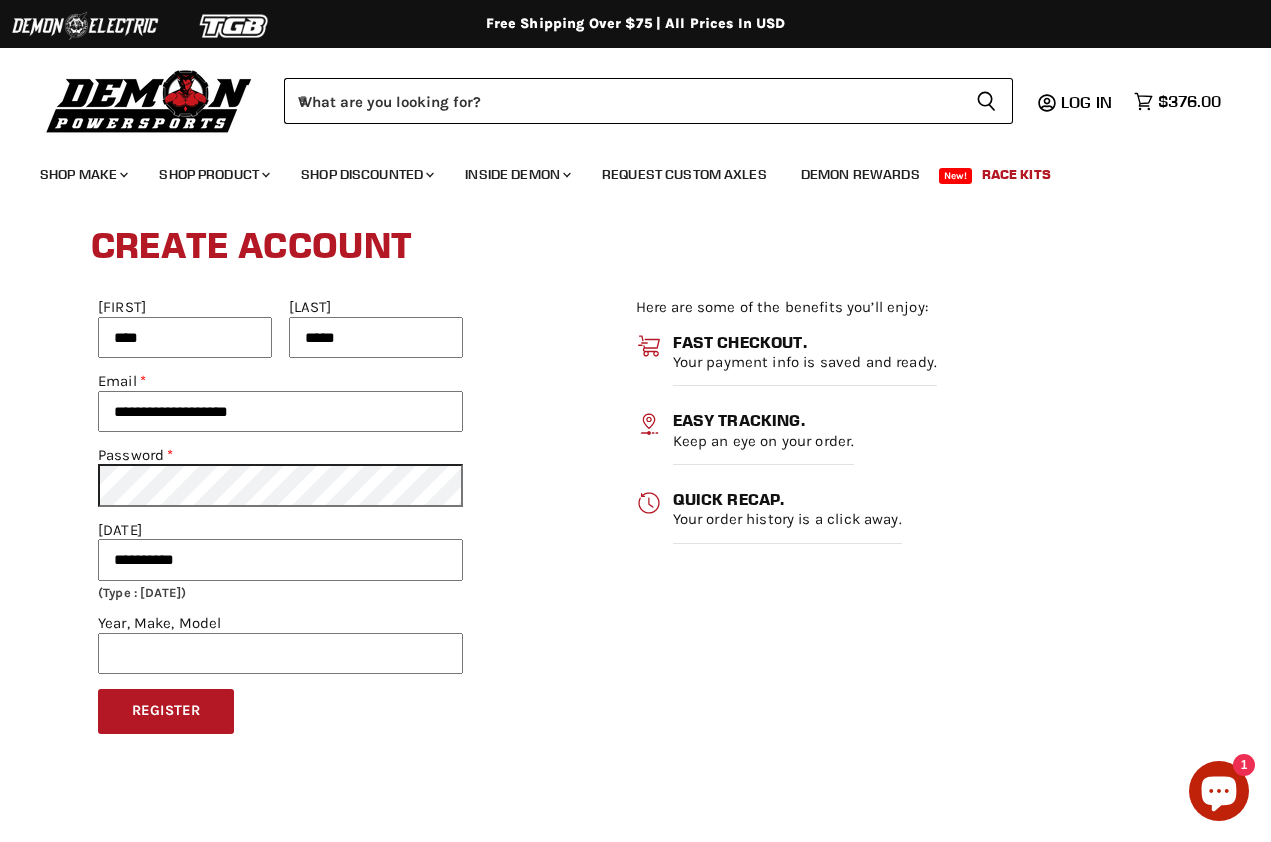 type on "**********" 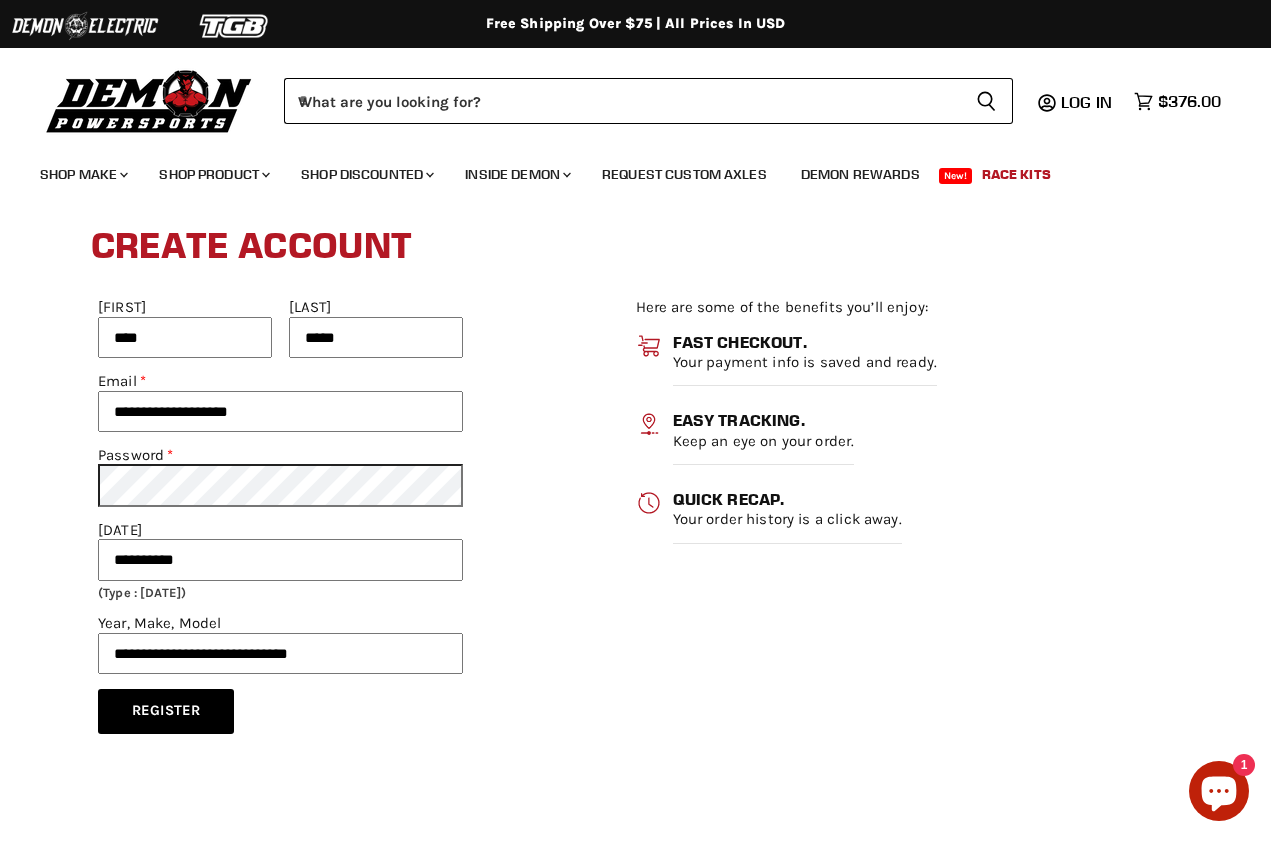 type on "**********" 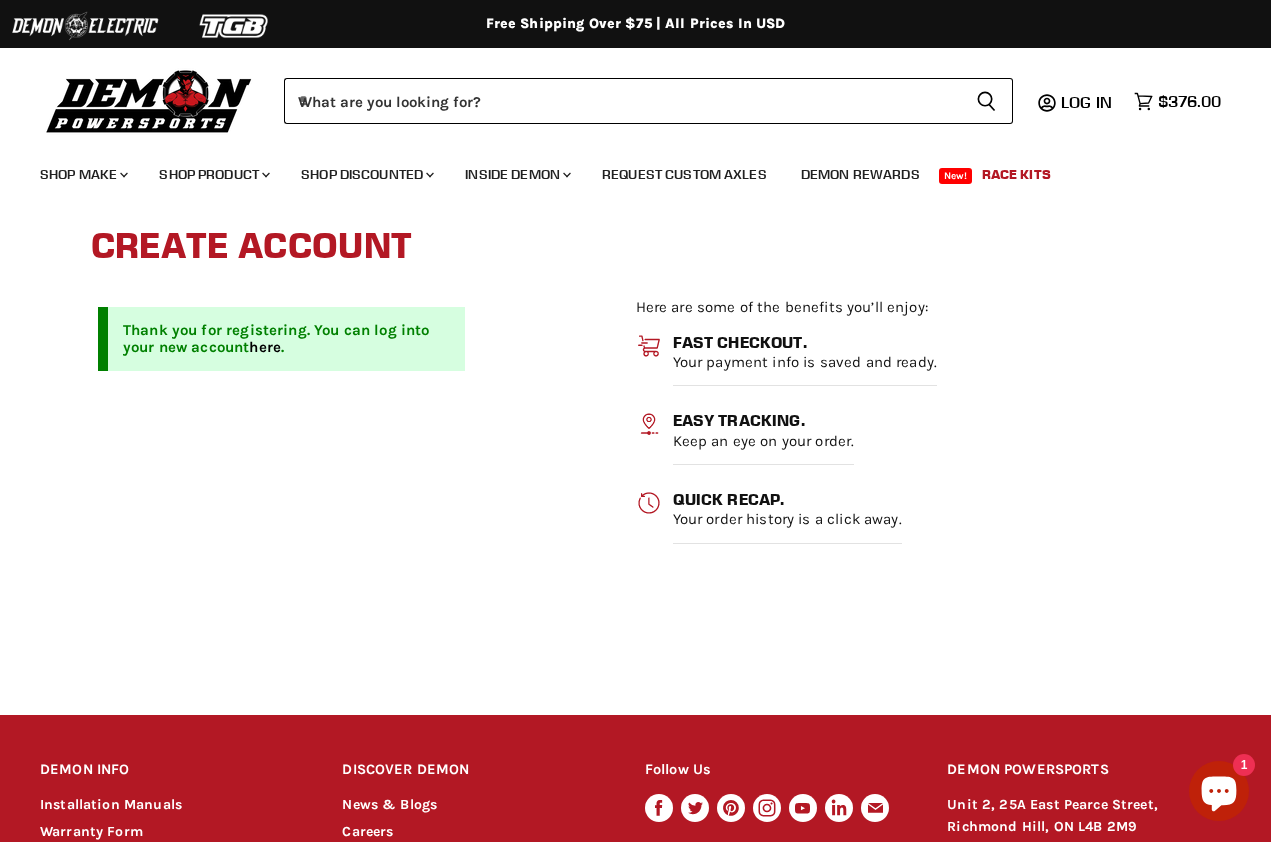 scroll, scrollTop: 0, scrollLeft: 0, axis: both 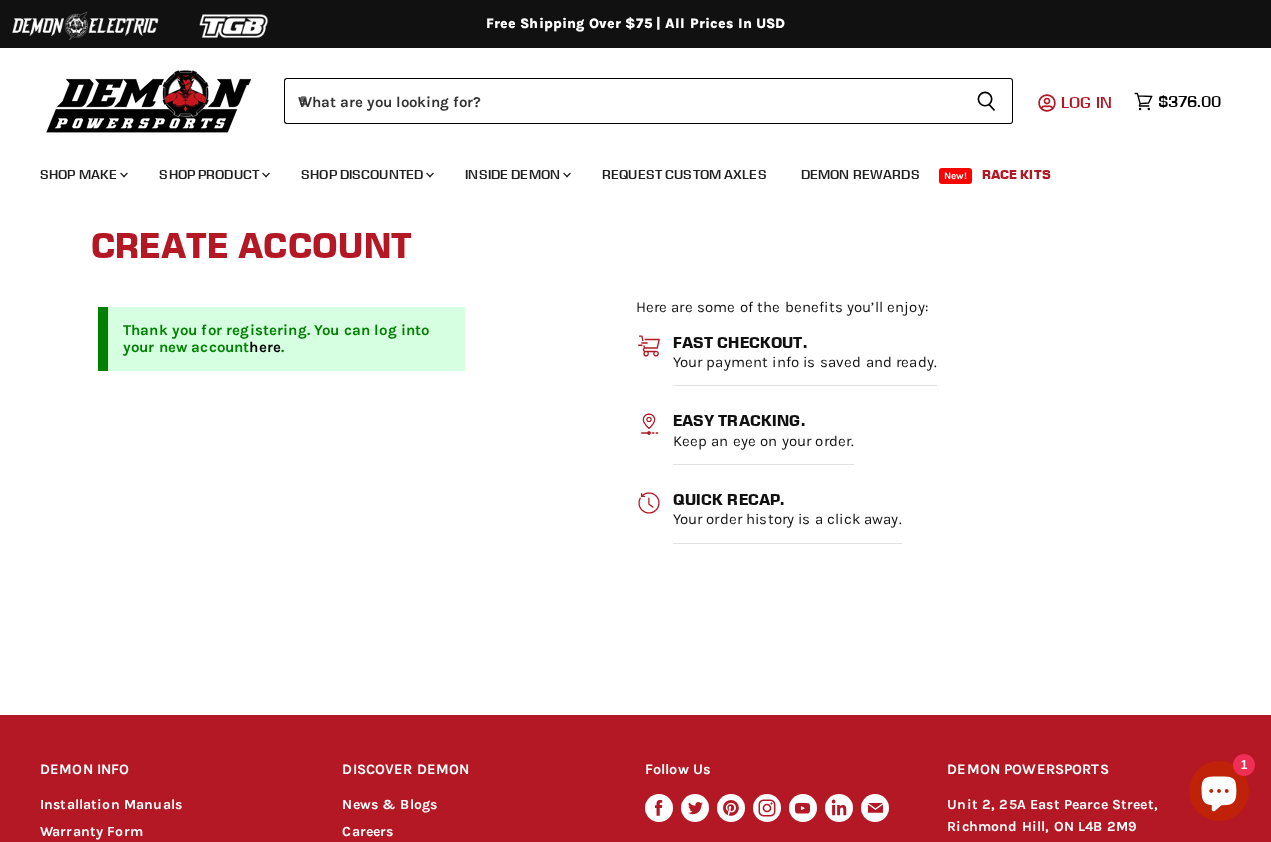 click on "Log in" at bounding box center (1088, 102) 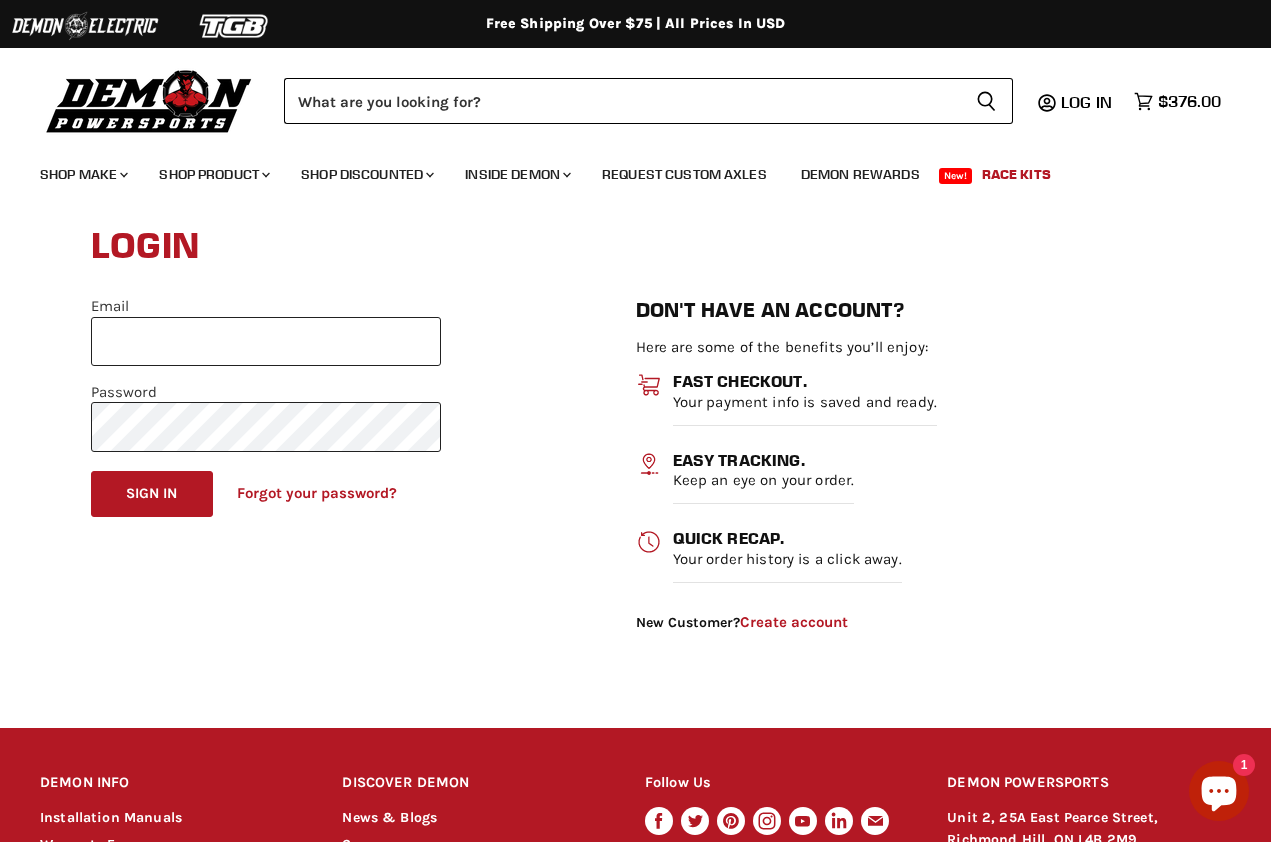 scroll, scrollTop: 0, scrollLeft: 0, axis: both 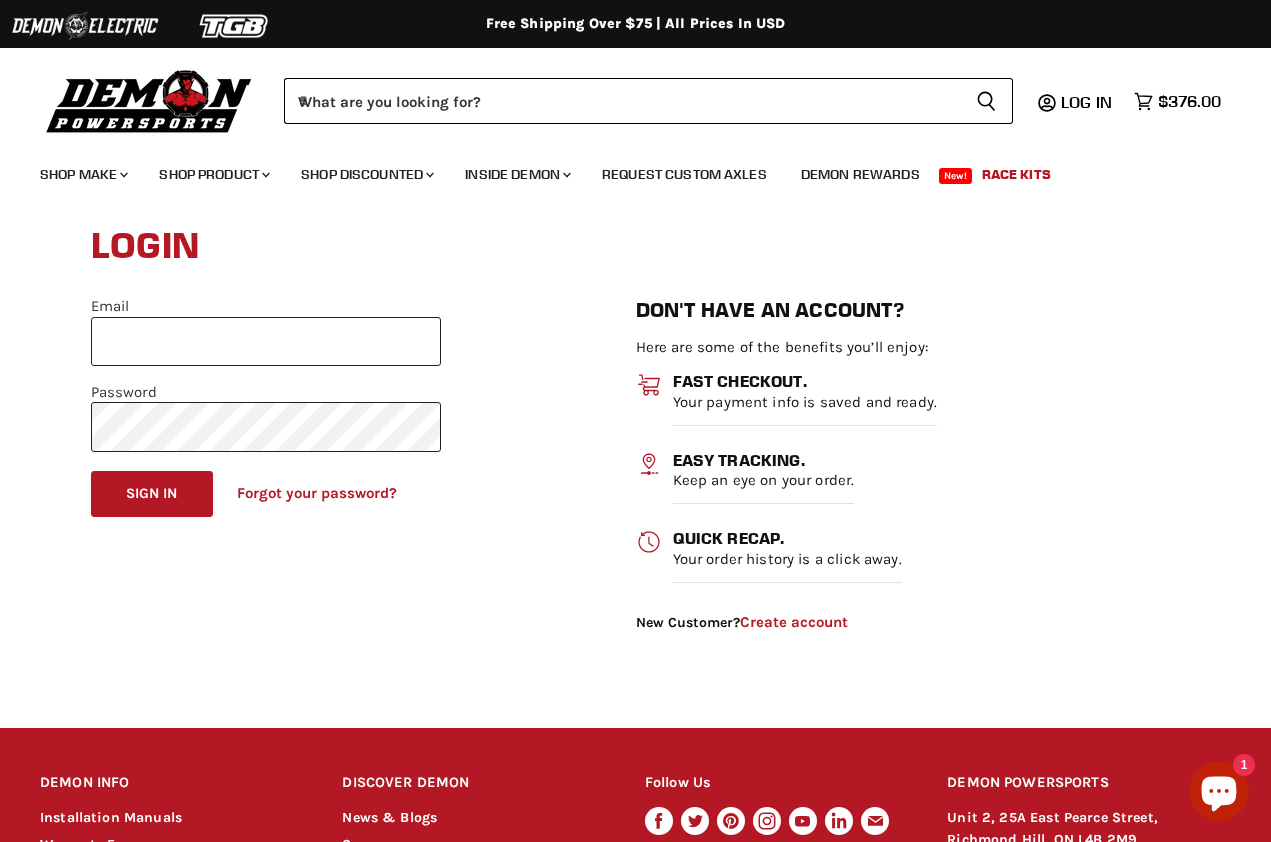 type on "**********" 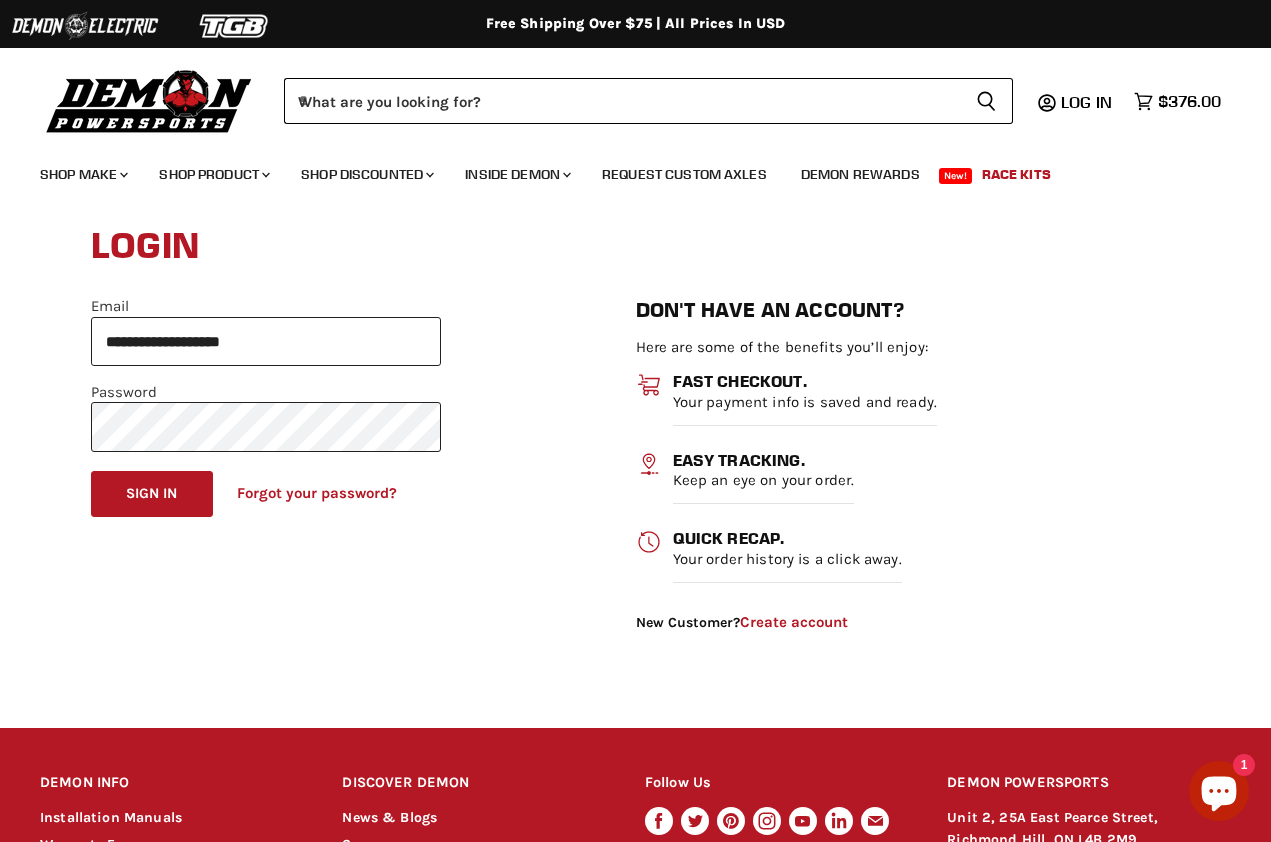 click on "Sign in" at bounding box center [152, 494] 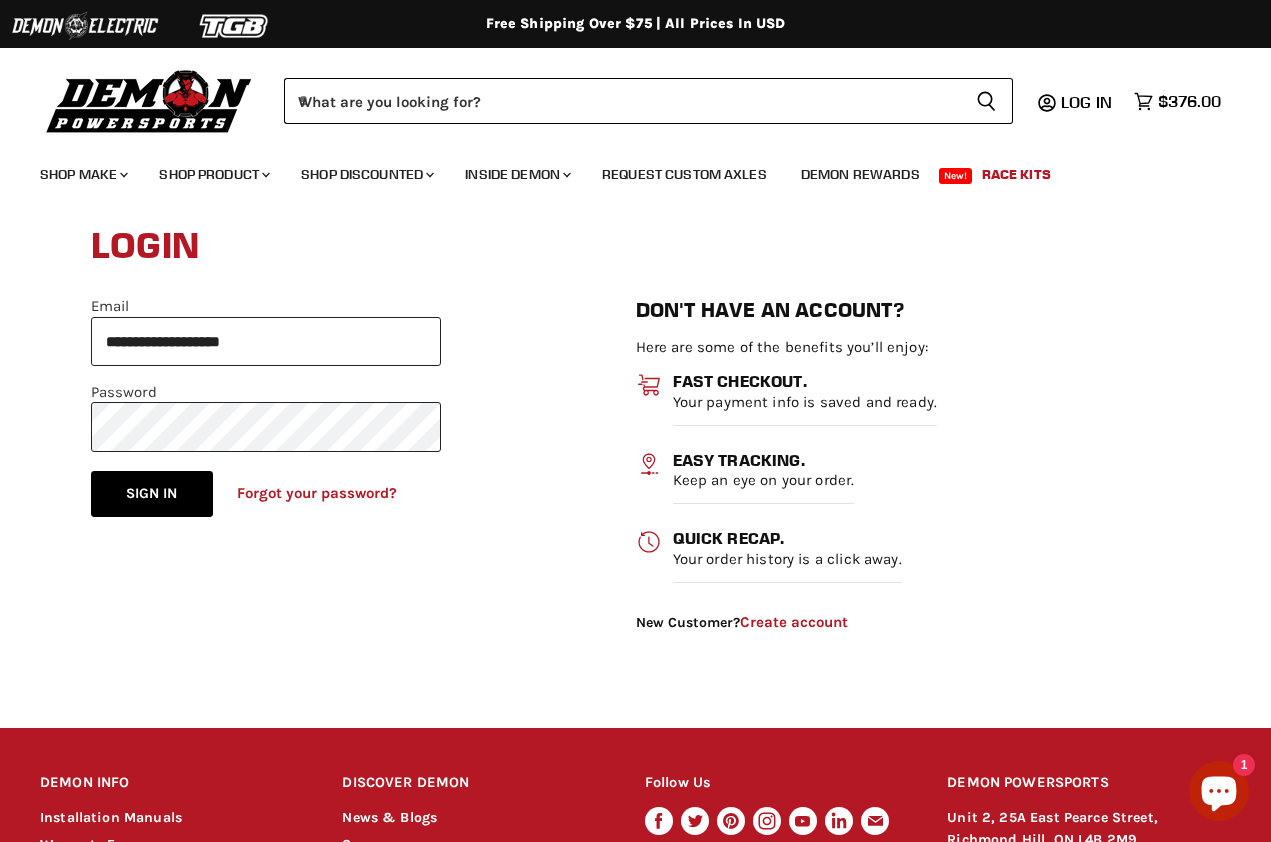 click on "Sign in" at bounding box center [152, 494] 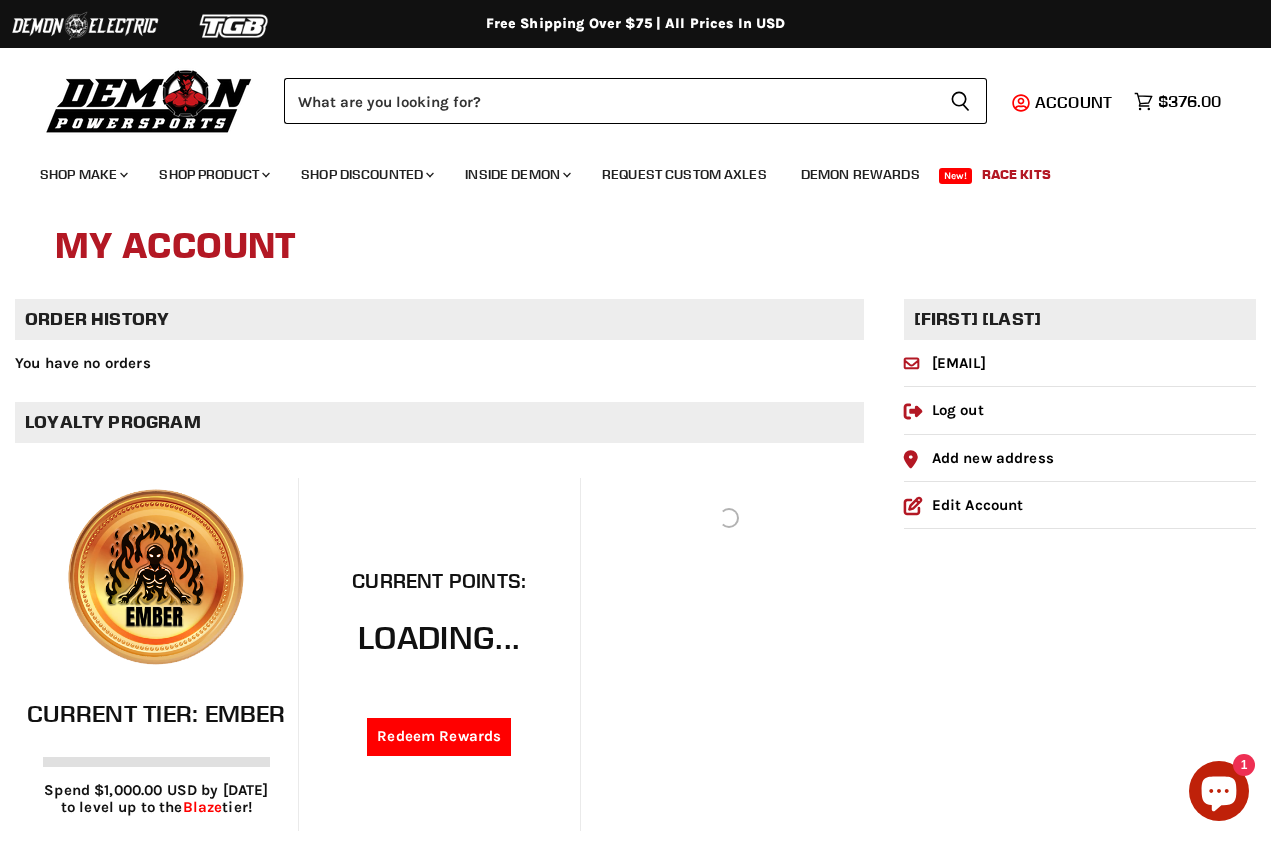 scroll, scrollTop: 0, scrollLeft: 0, axis: both 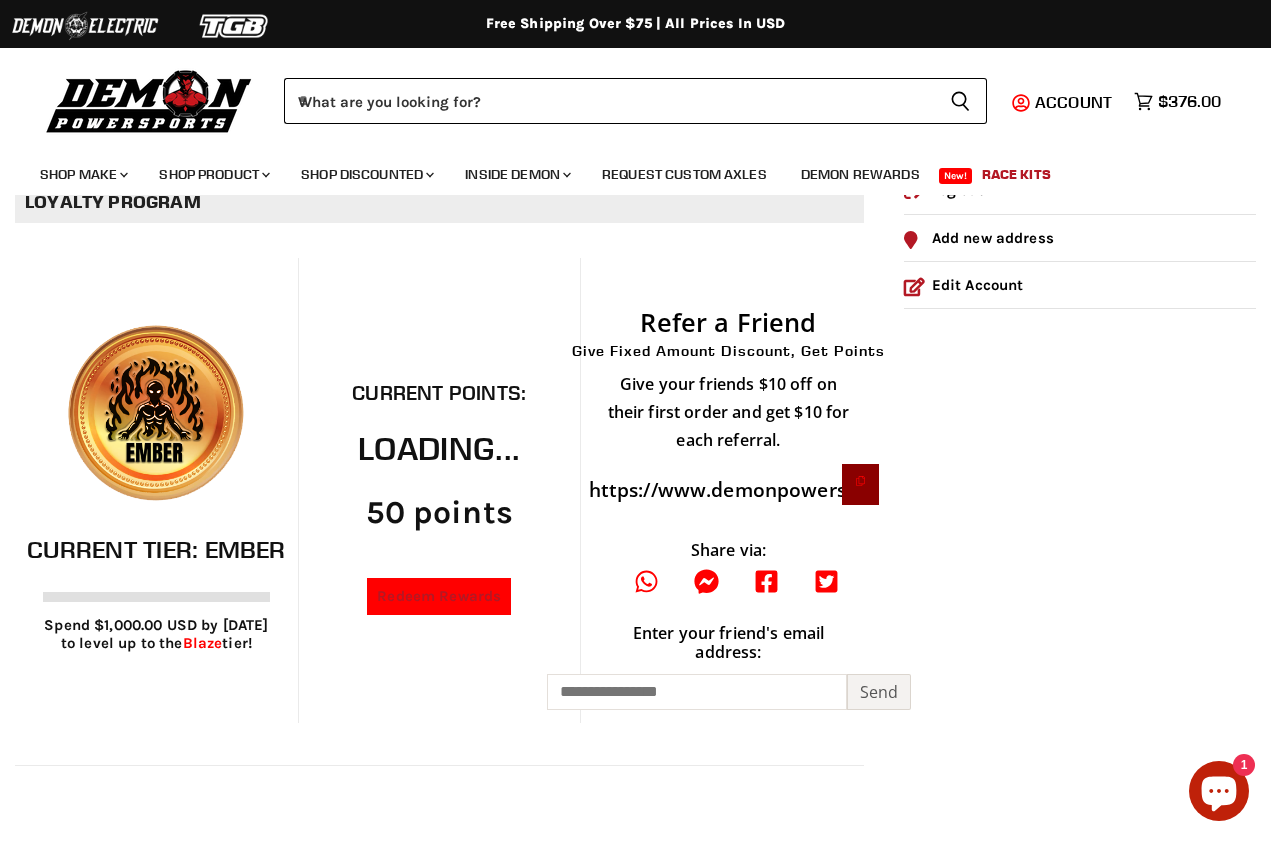 click on "Redeem Rewards" at bounding box center (439, 596) 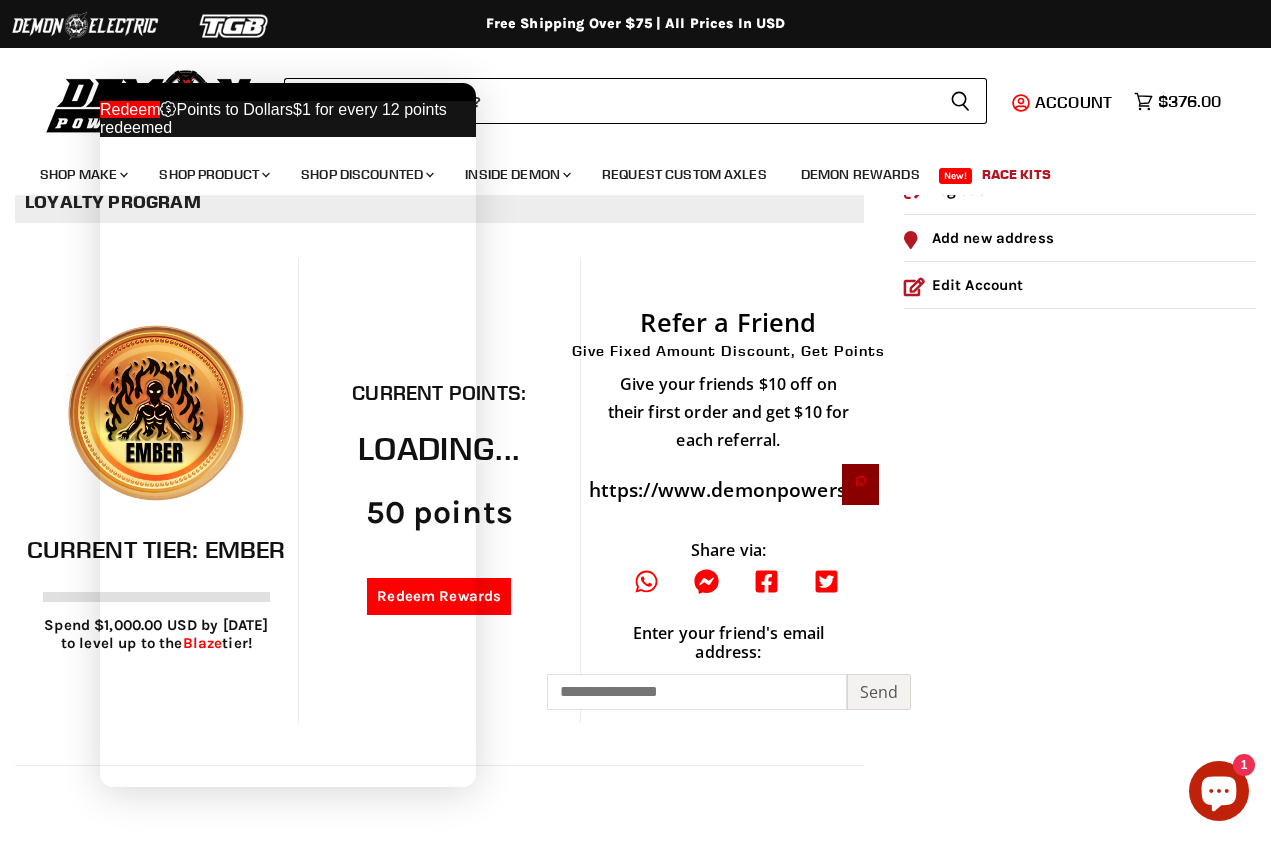 click at bounding box center [130, 109] 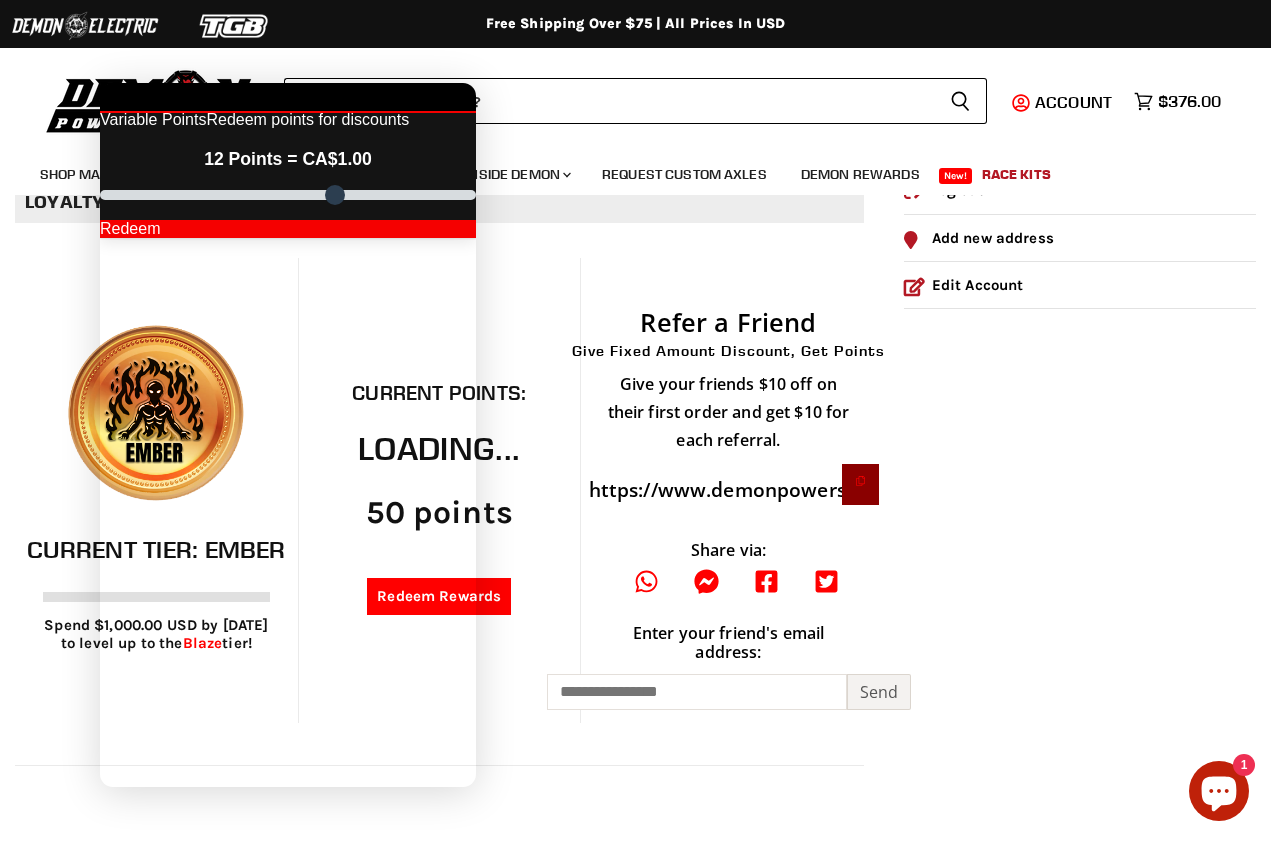 click on "Redeem" at bounding box center [288, 229] 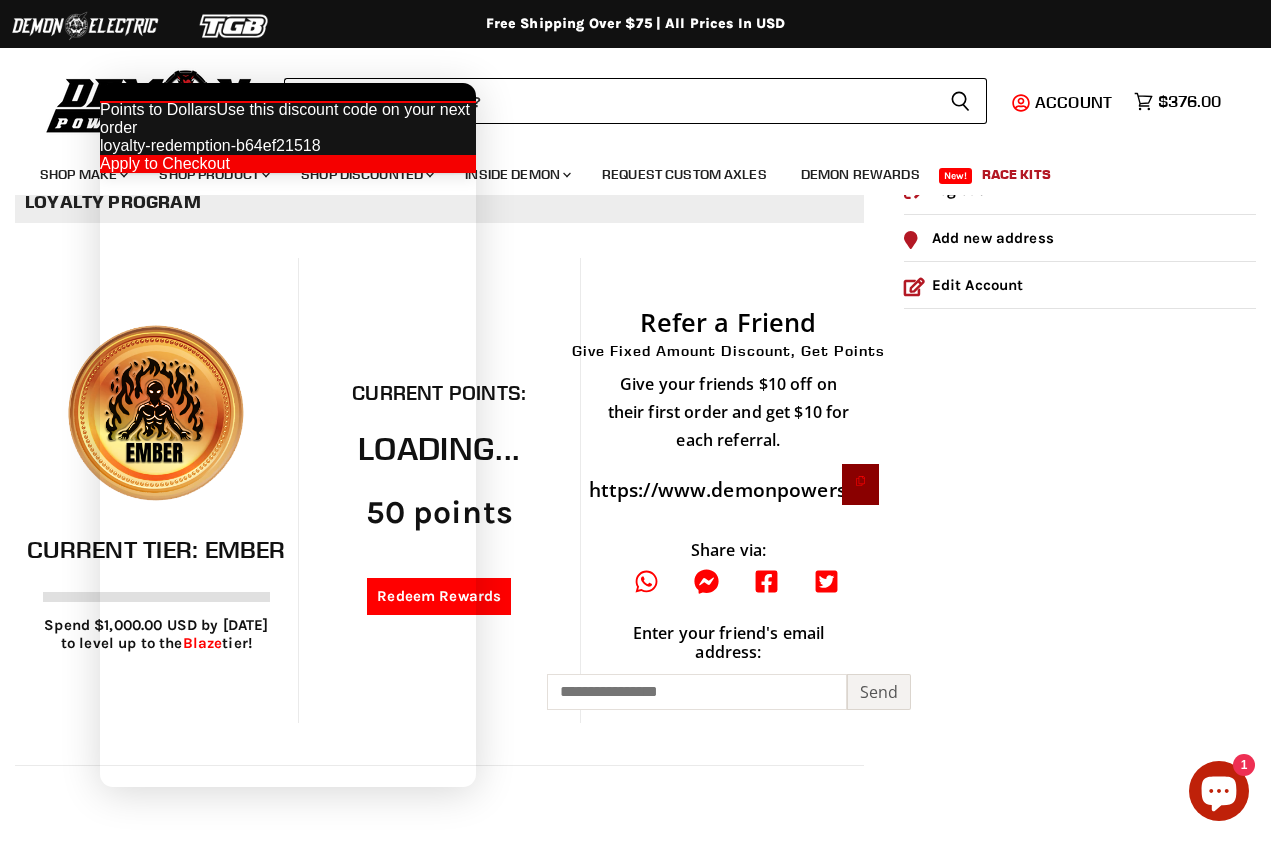 click on "Apply to Checkout" at bounding box center [288, 164] 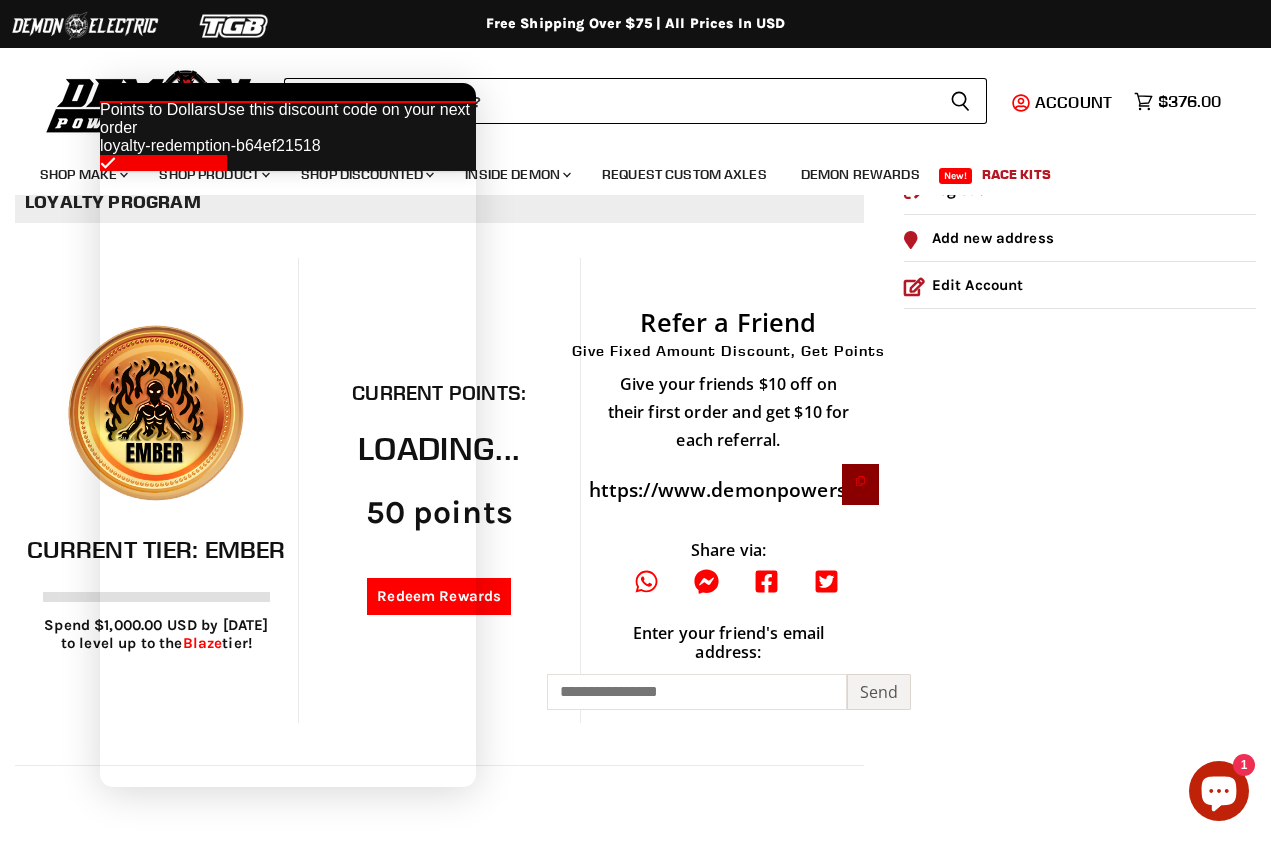 click at bounding box center (288, 83) 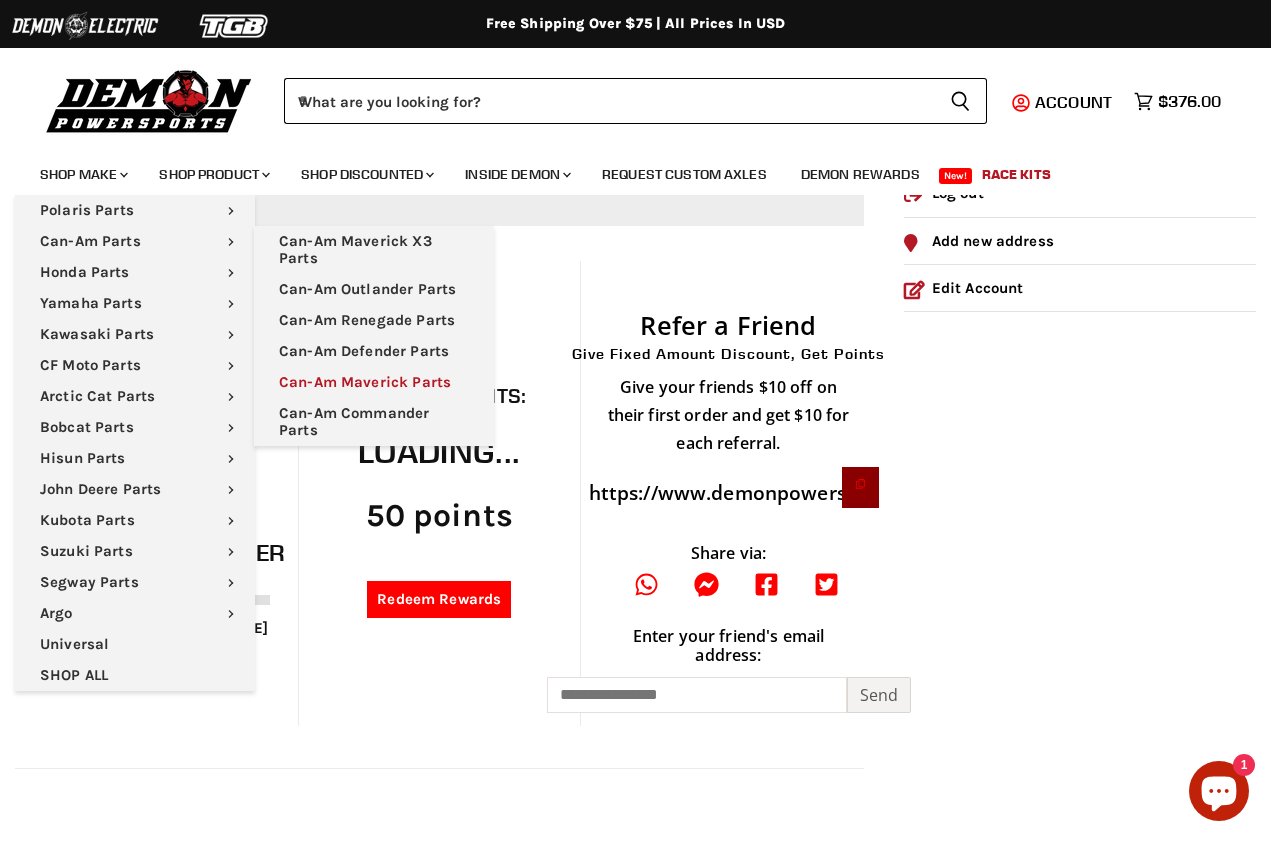 scroll, scrollTop: 207, scrollLeft: 0, axis: vertical 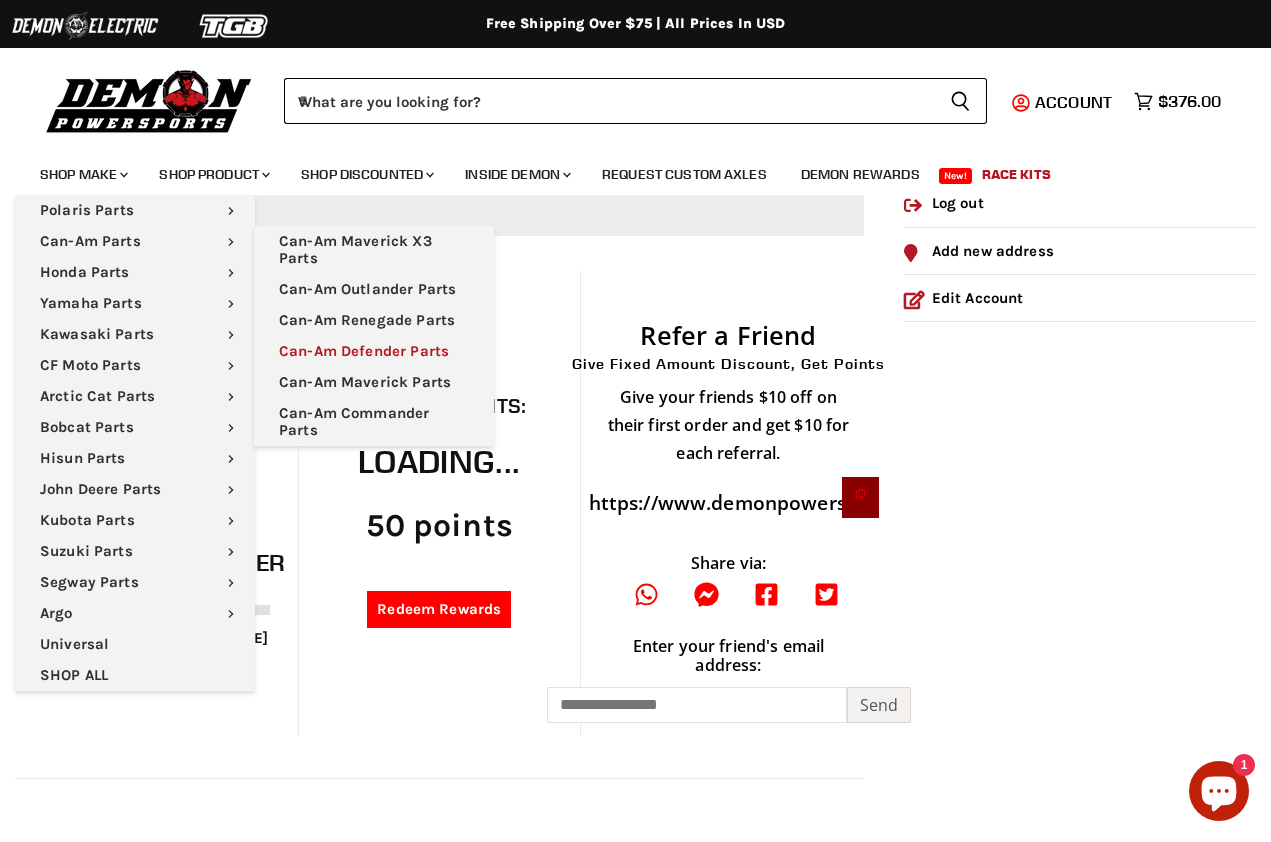 click on "Can-Am Defender Parts" at bounding box center (374, 351) 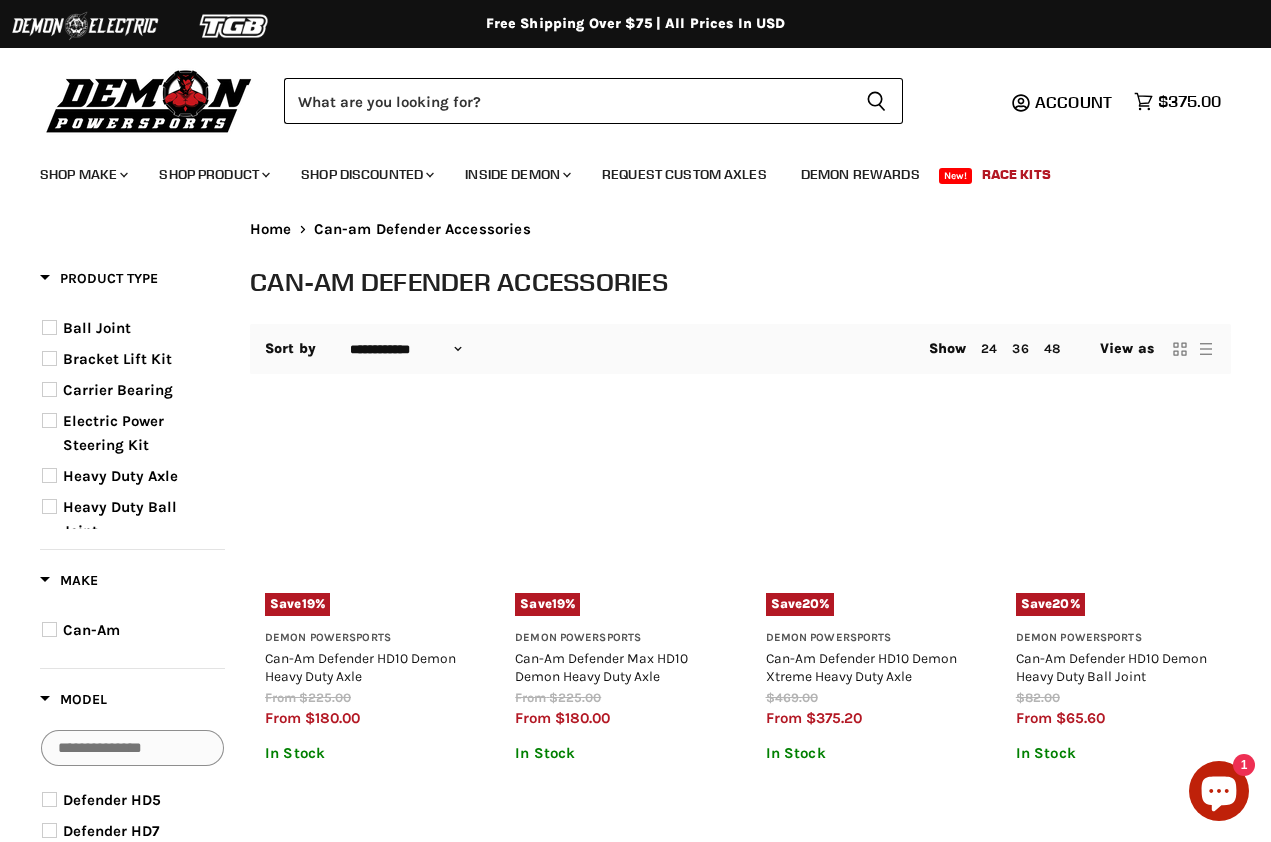 select on "**********" 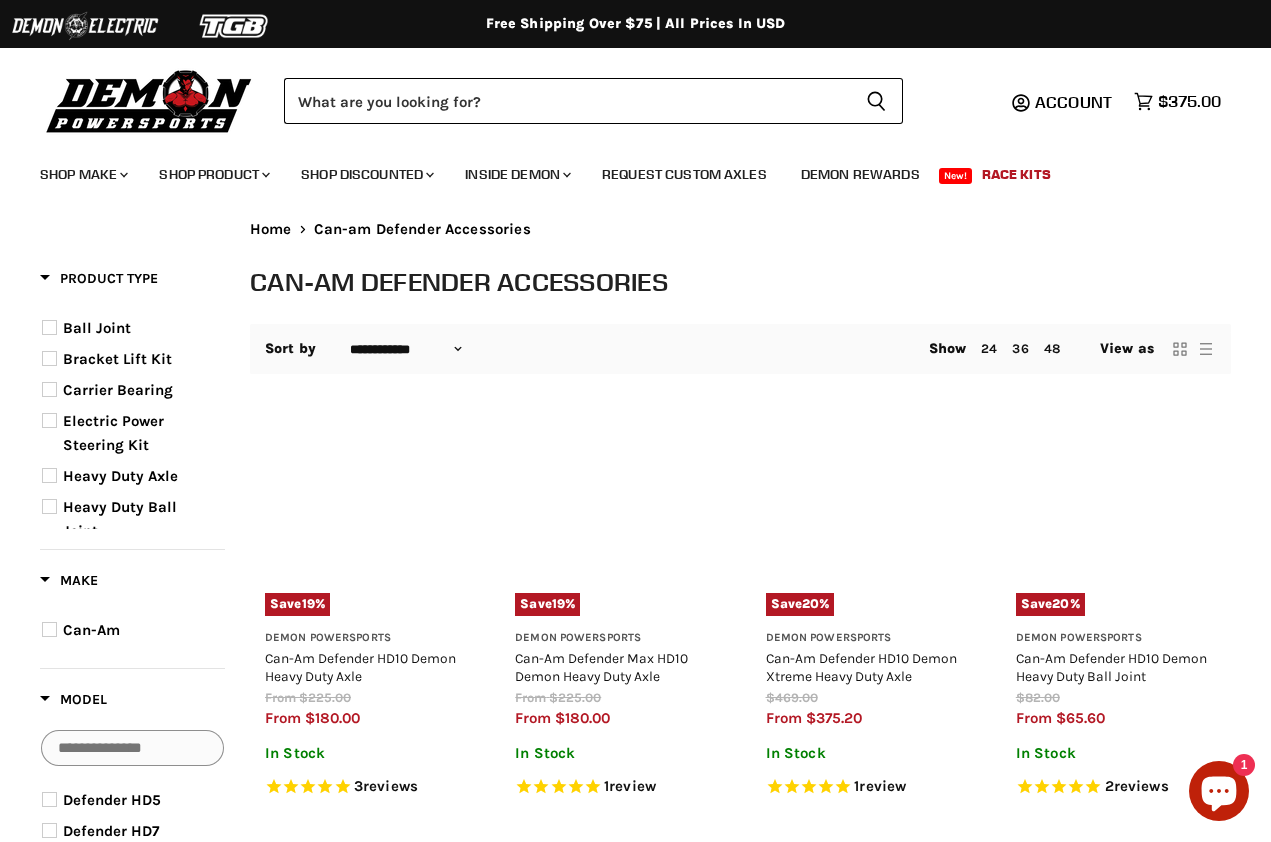 scroll, scrollTop: 0, scrollLeft: 0, axis: both 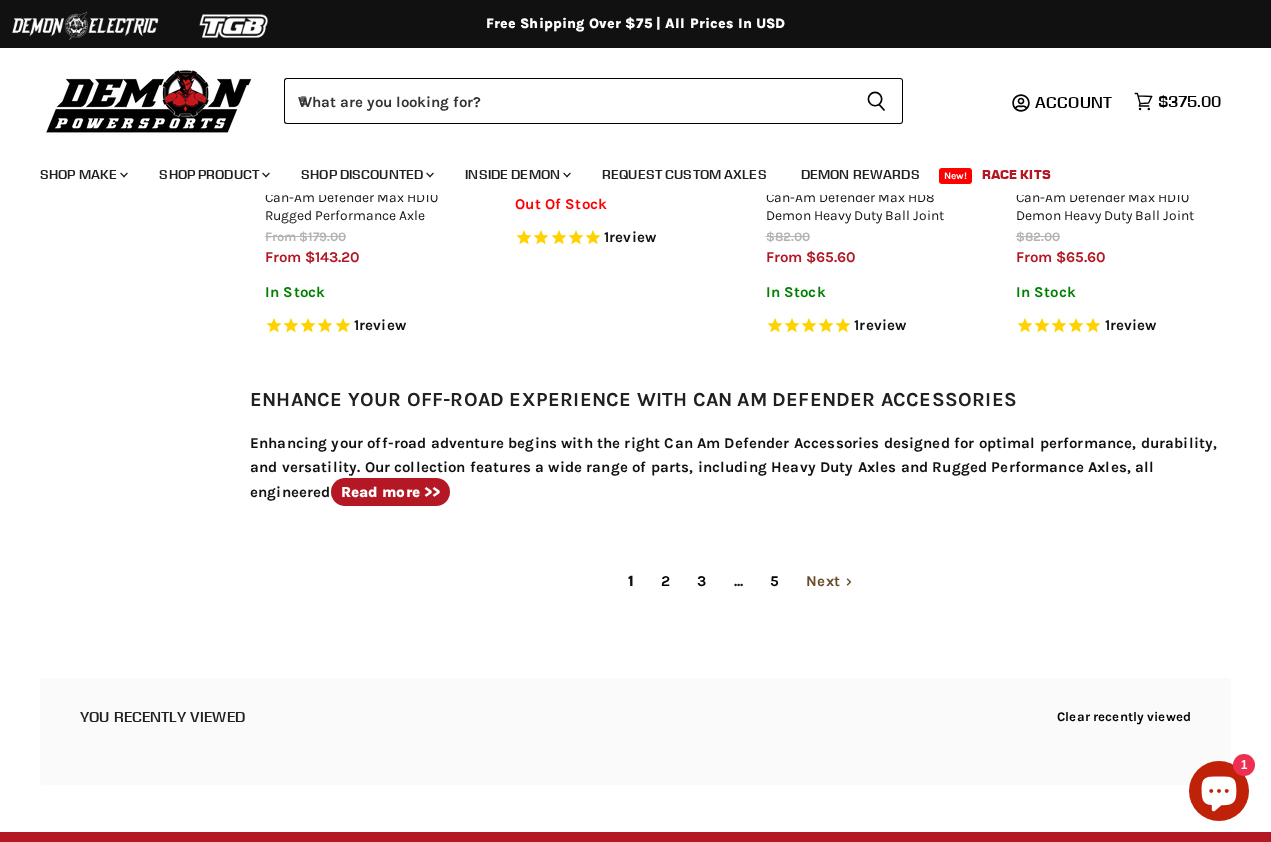 click on "Next" at bounding box center [829, 581] 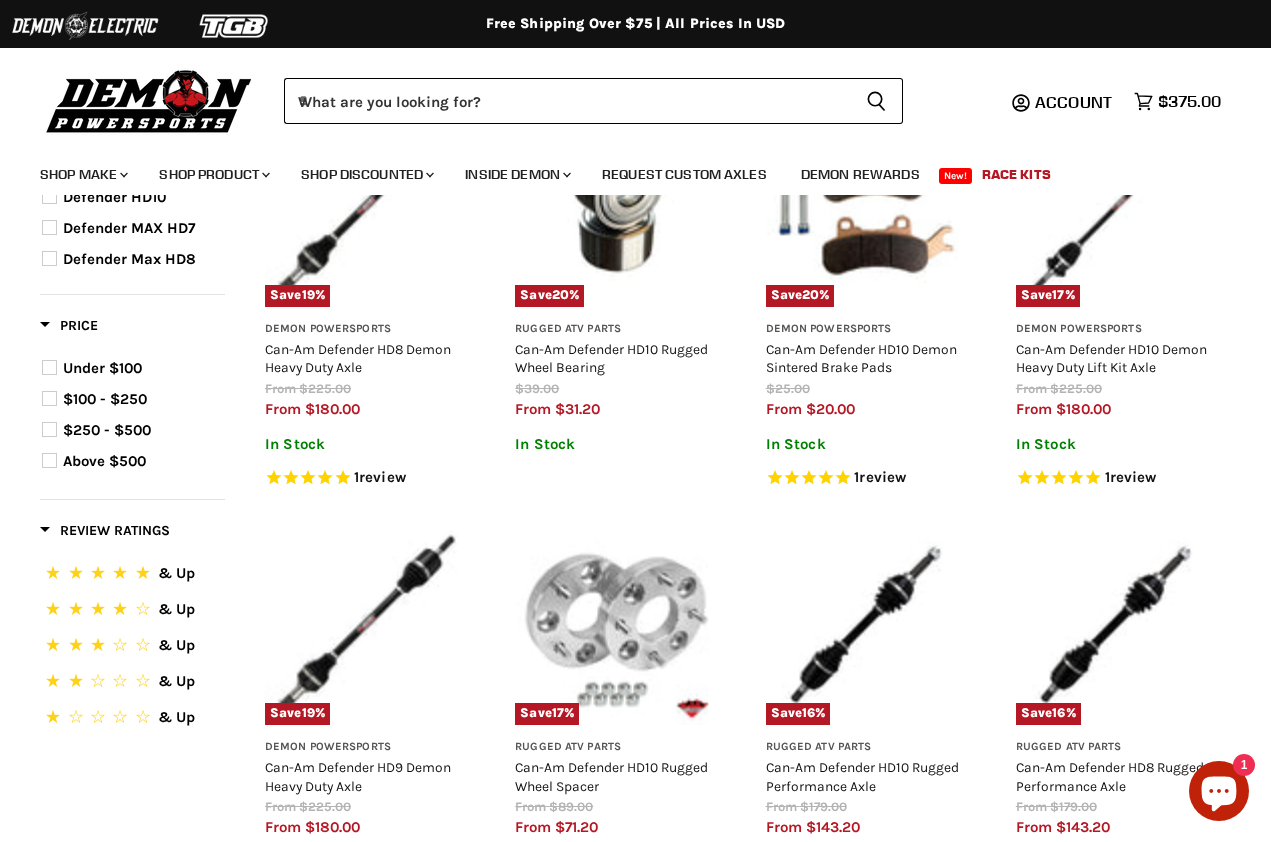 select on "**********" 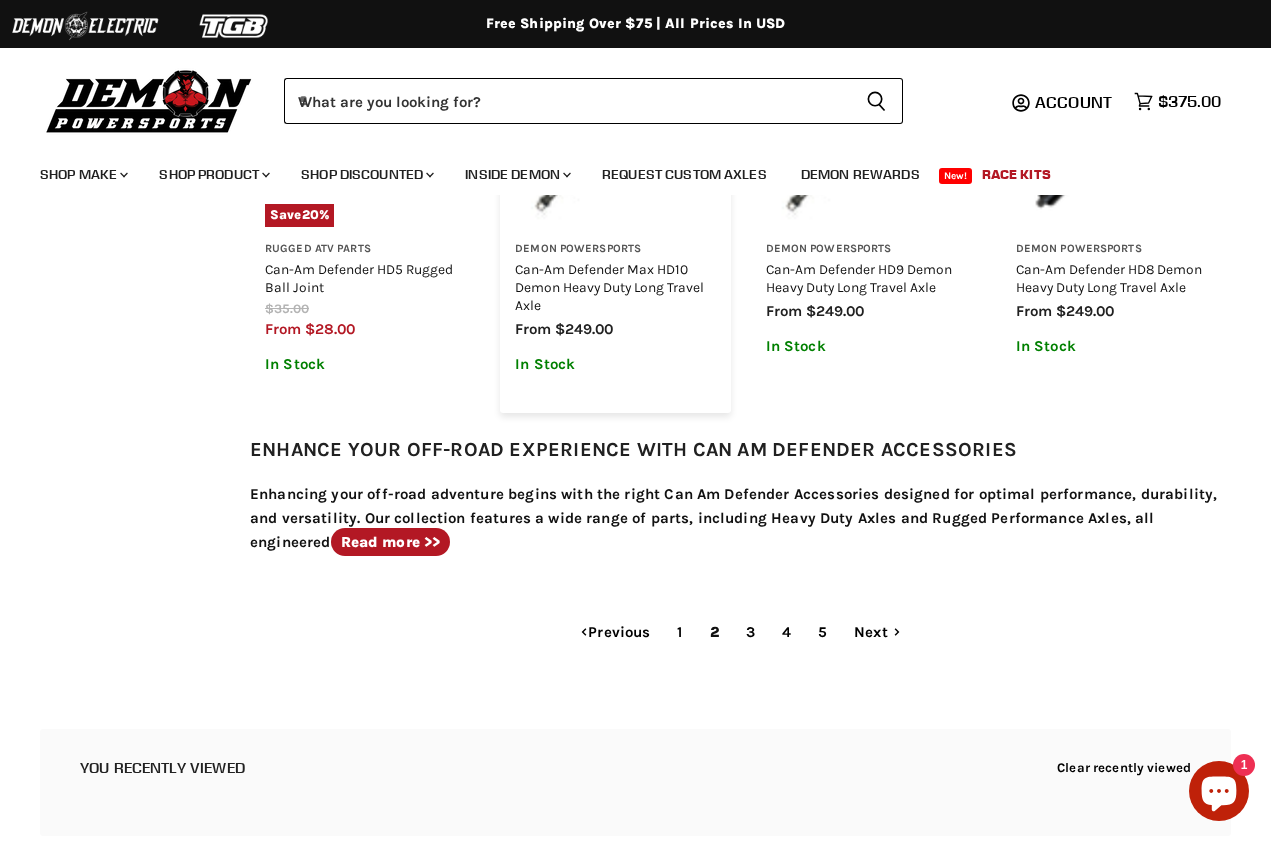 scroll, scrollTop: 2462, scrollLeft: 0, axis: vertical 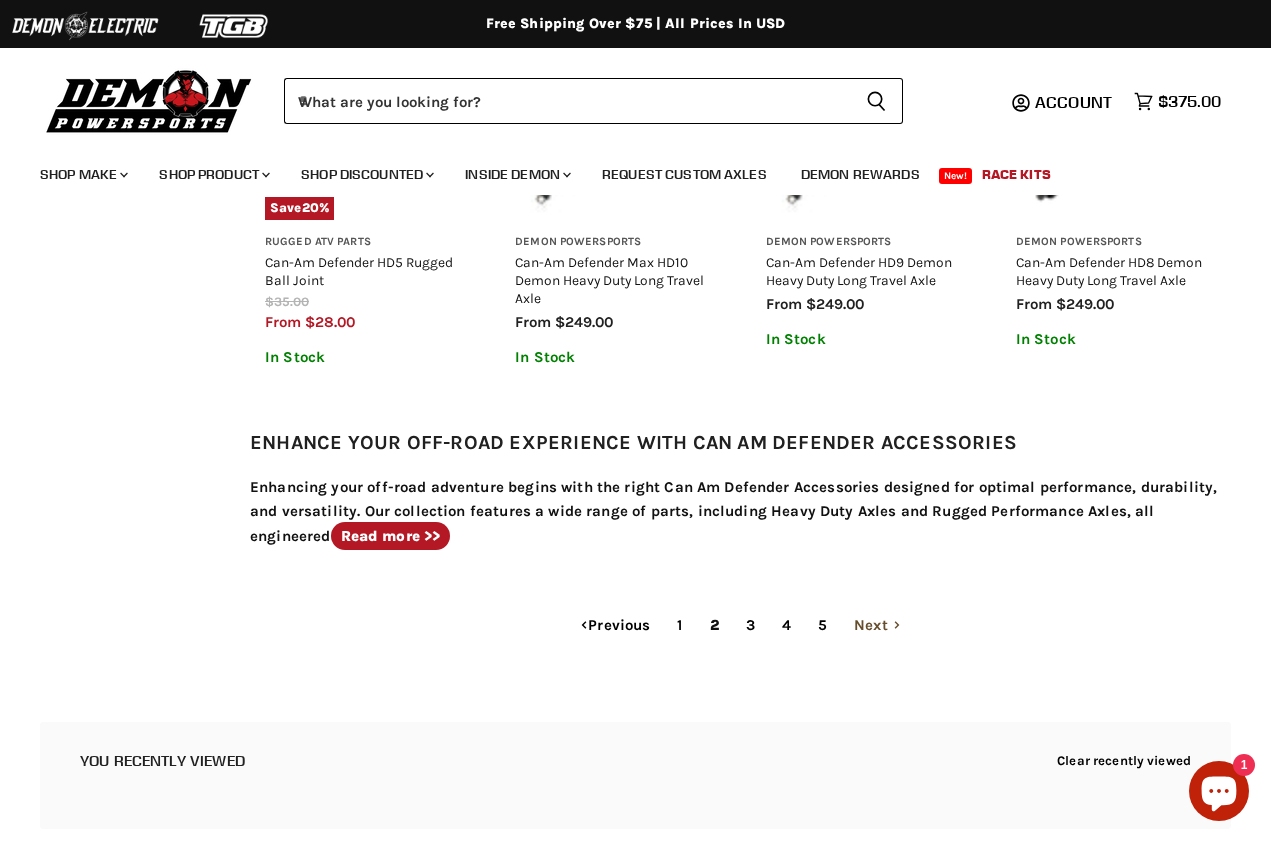 click on "Next" at bounding box center (877, 625) 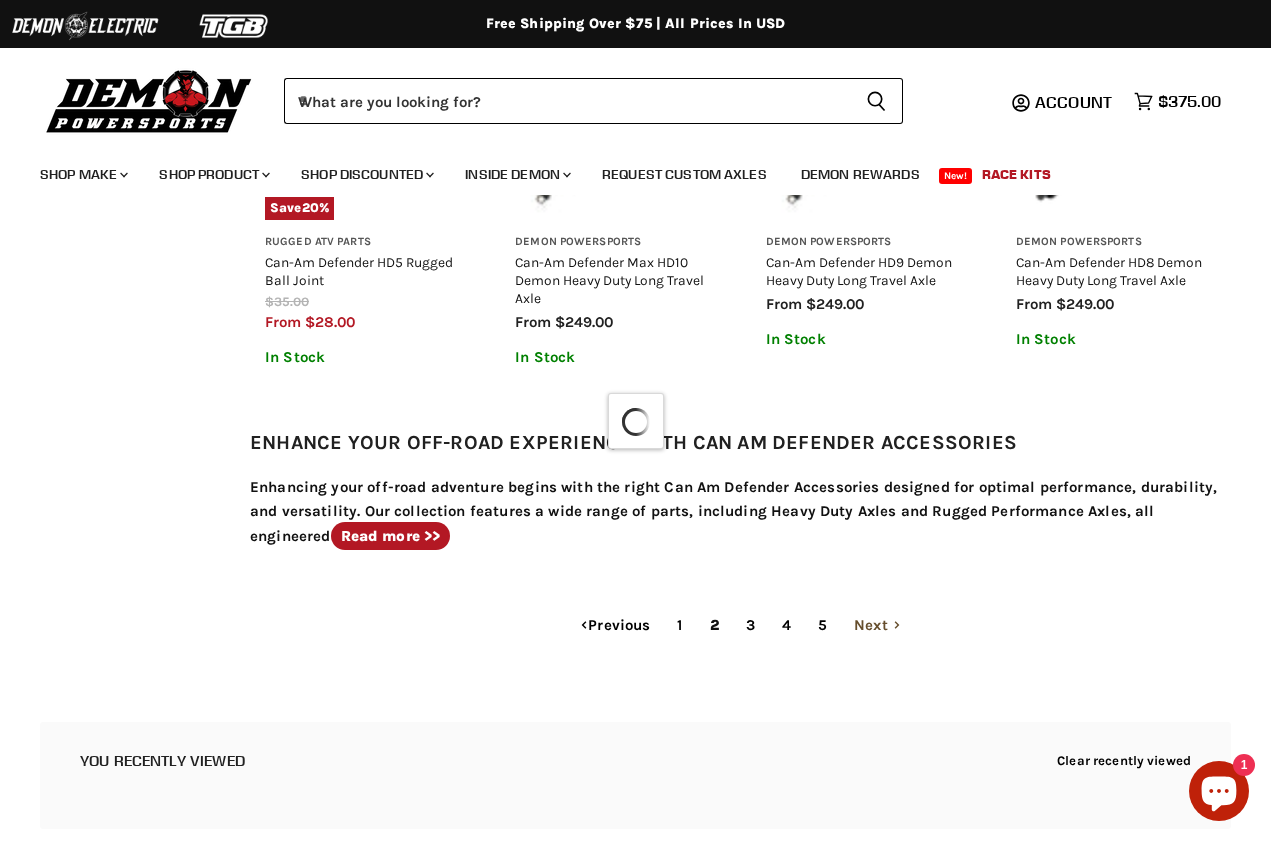 scroll, scrollTop: 350, scrollLeft: 0, axis: vertical 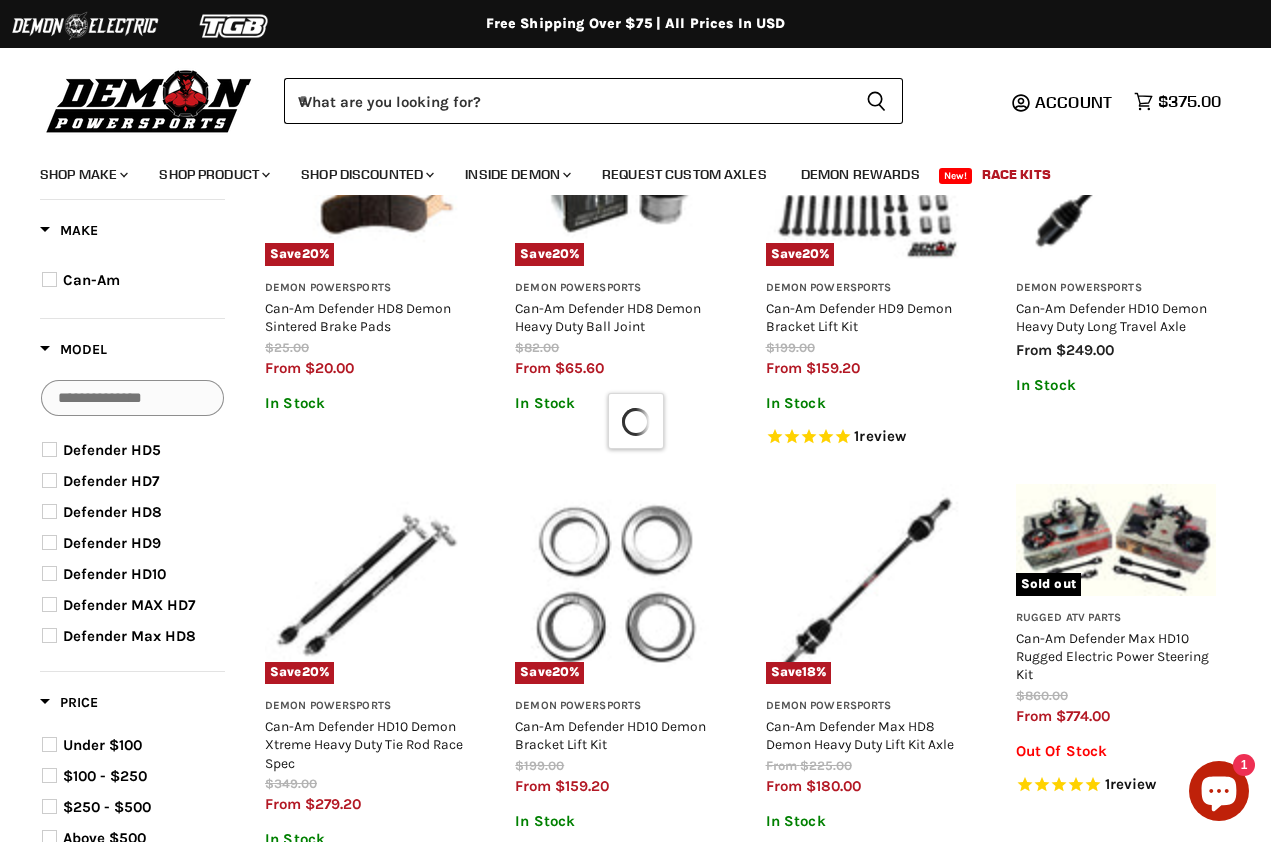 select on "**********" 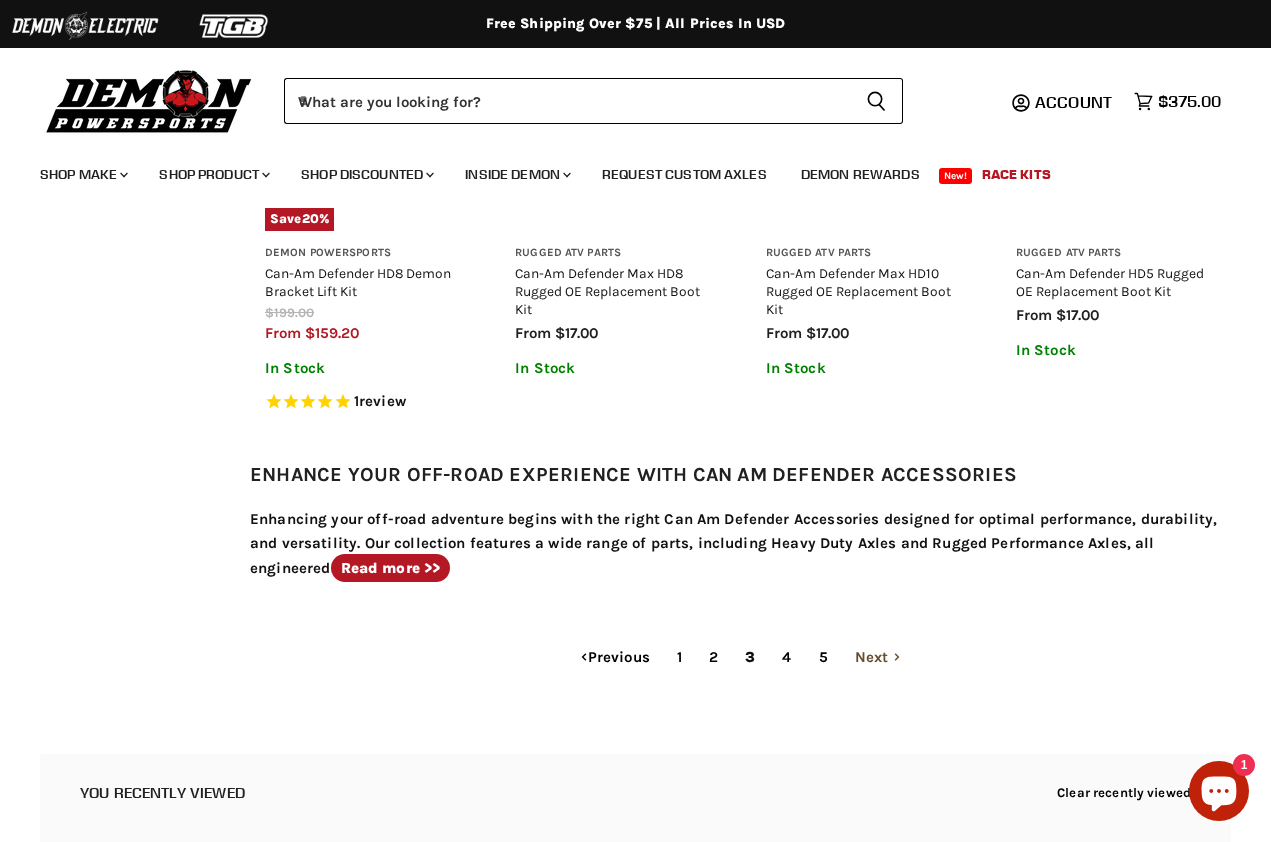 scroll, scrollTop: 2482, scrollLeft: 0, axis: vertical 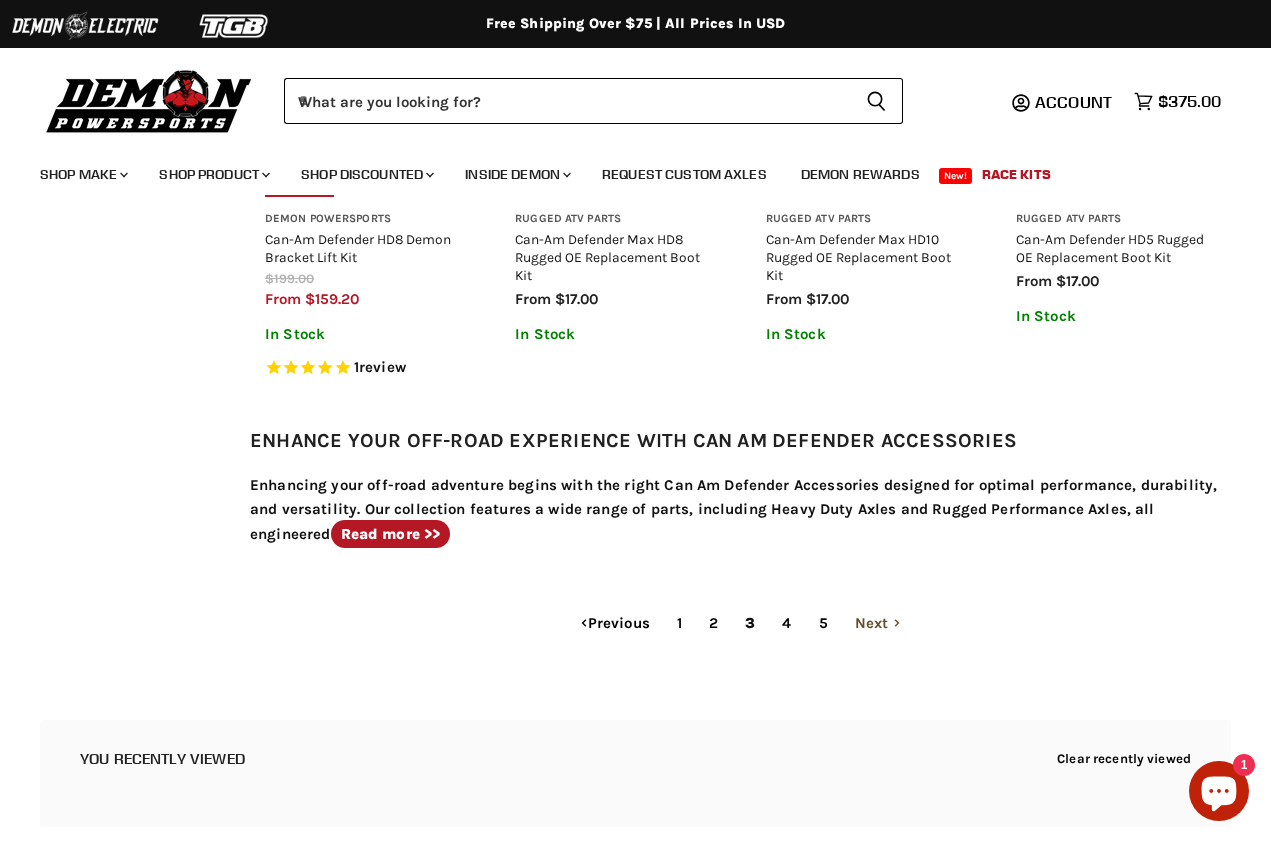 click on "Next" at bounding box center [878, 623] 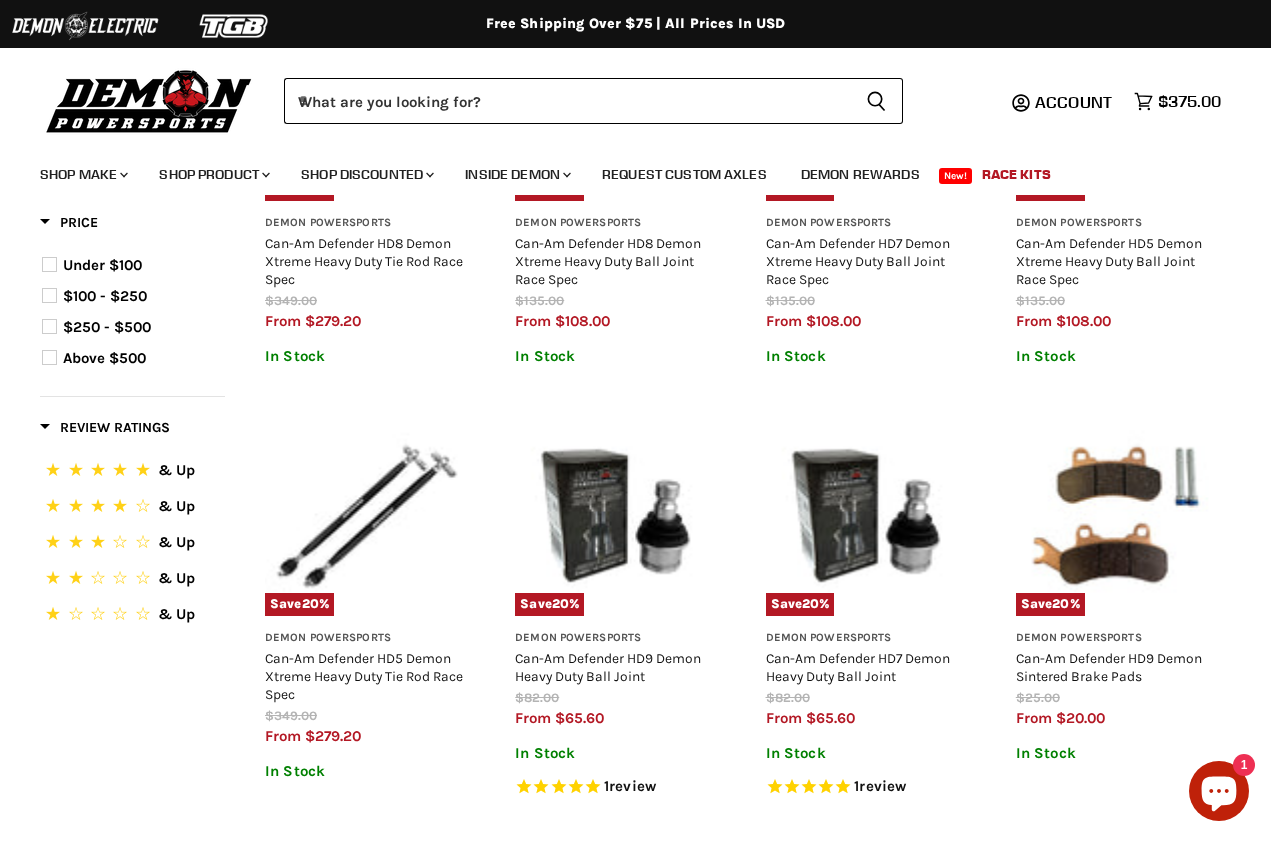 select on "**********" 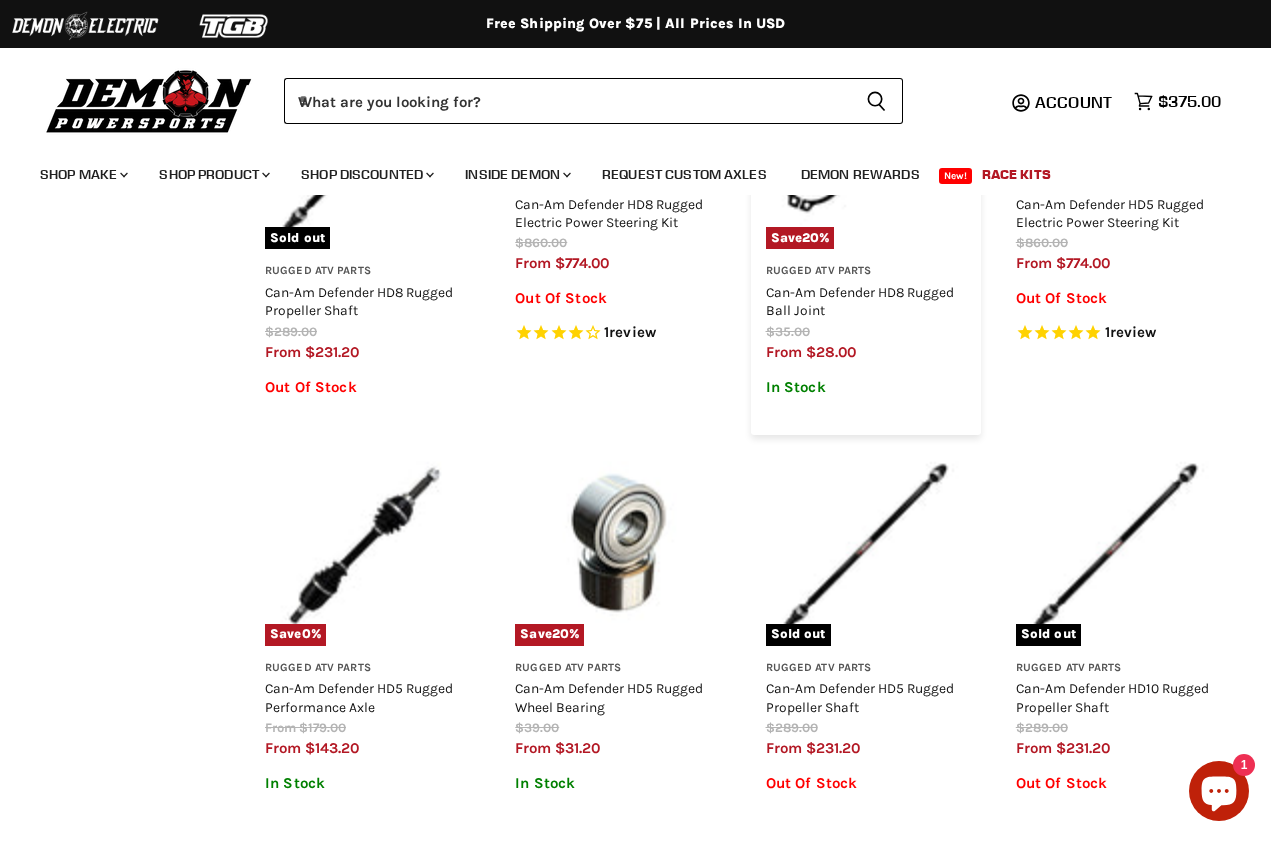 scroll, scrollTop: 1909, scrollLeft: 0, axis: vertical 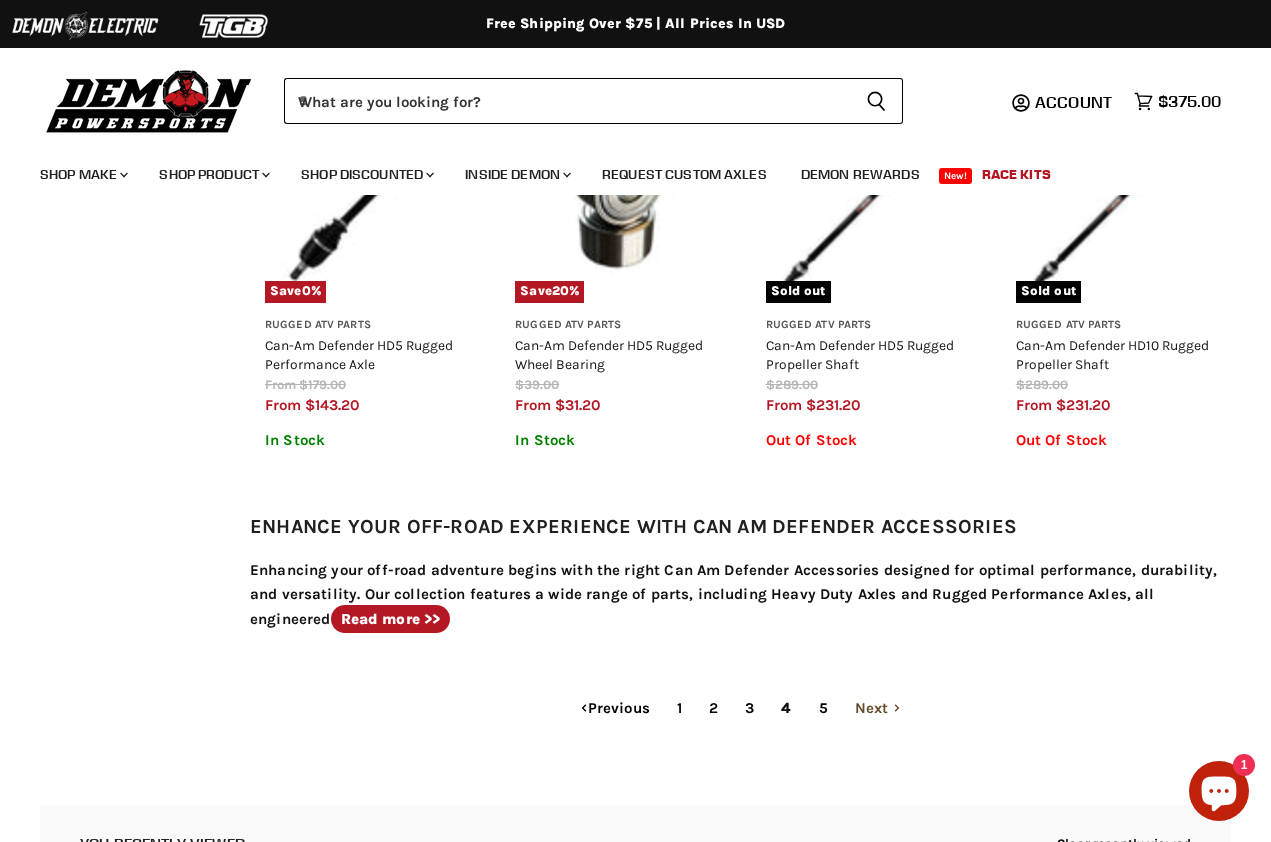 click on "Next" at bounding box center (878, 708) 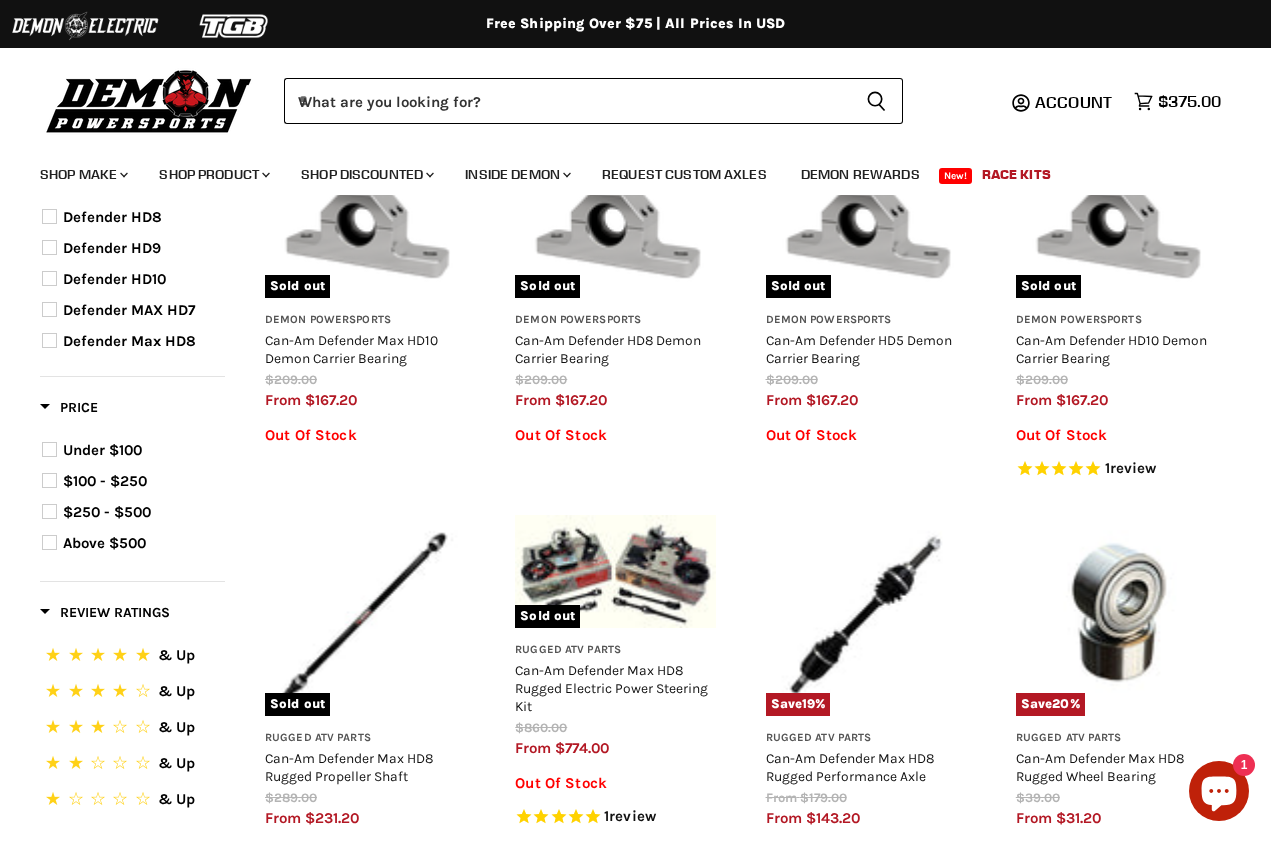 scroll, scrollTop: 350, scrollLeft: 0, axis: vertical 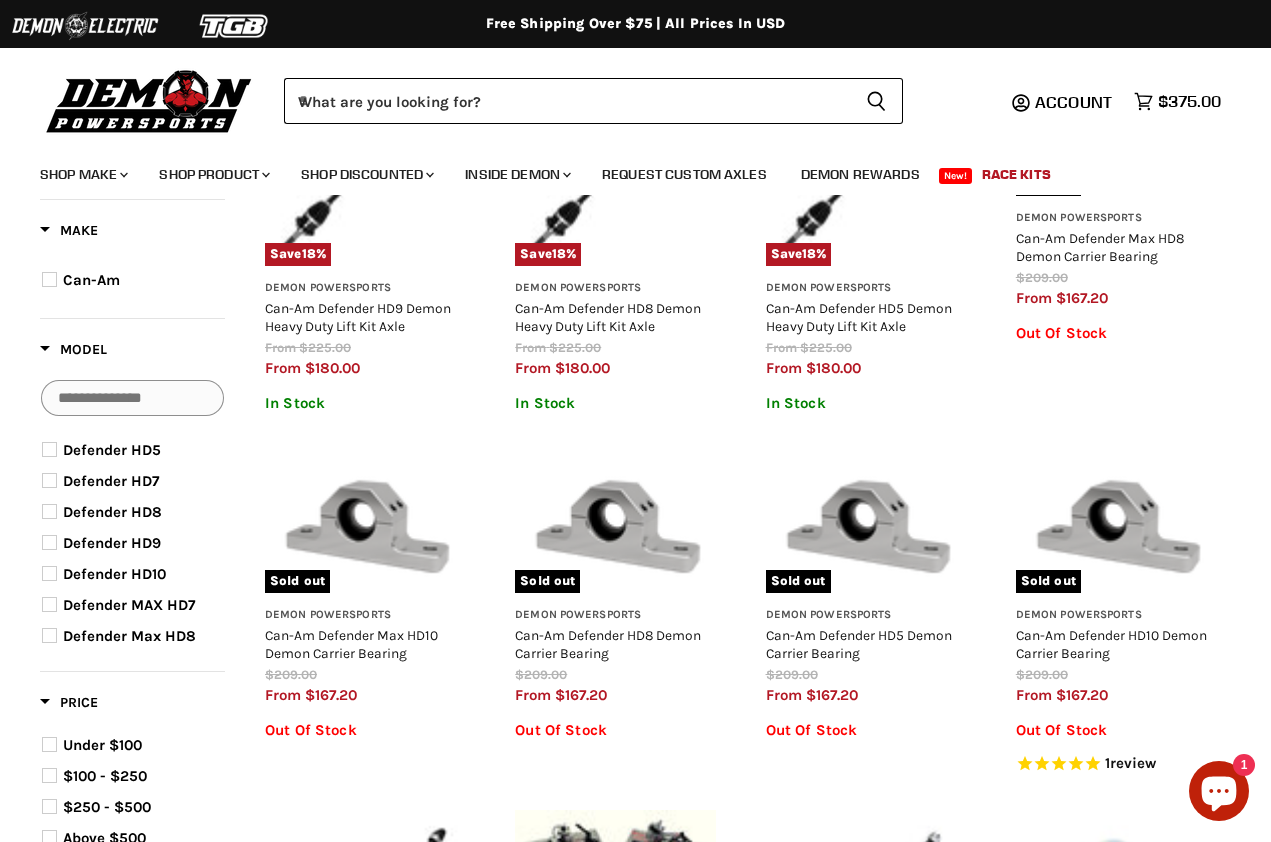 select on "**********" 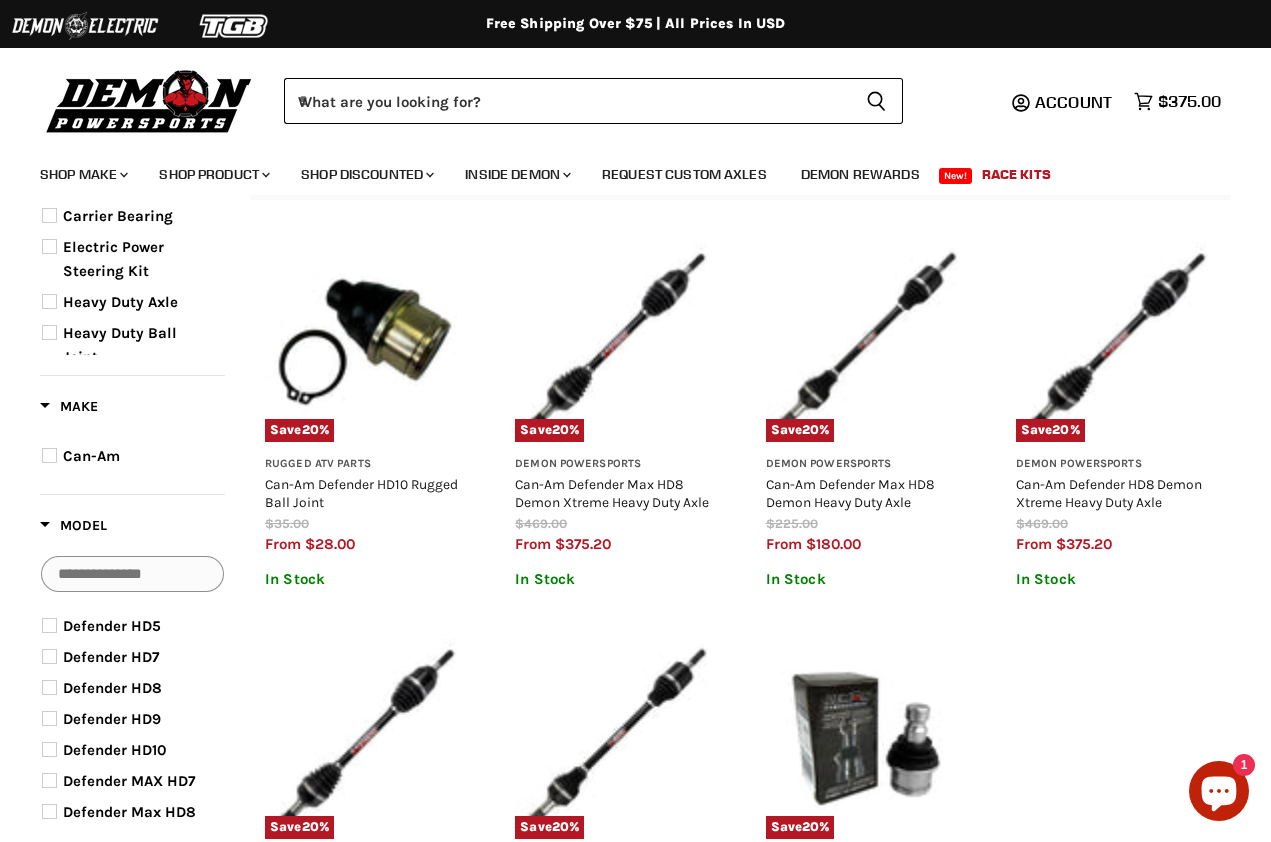 scroll, scrollTop: 170, scrollLeft: 0, axis: vertical 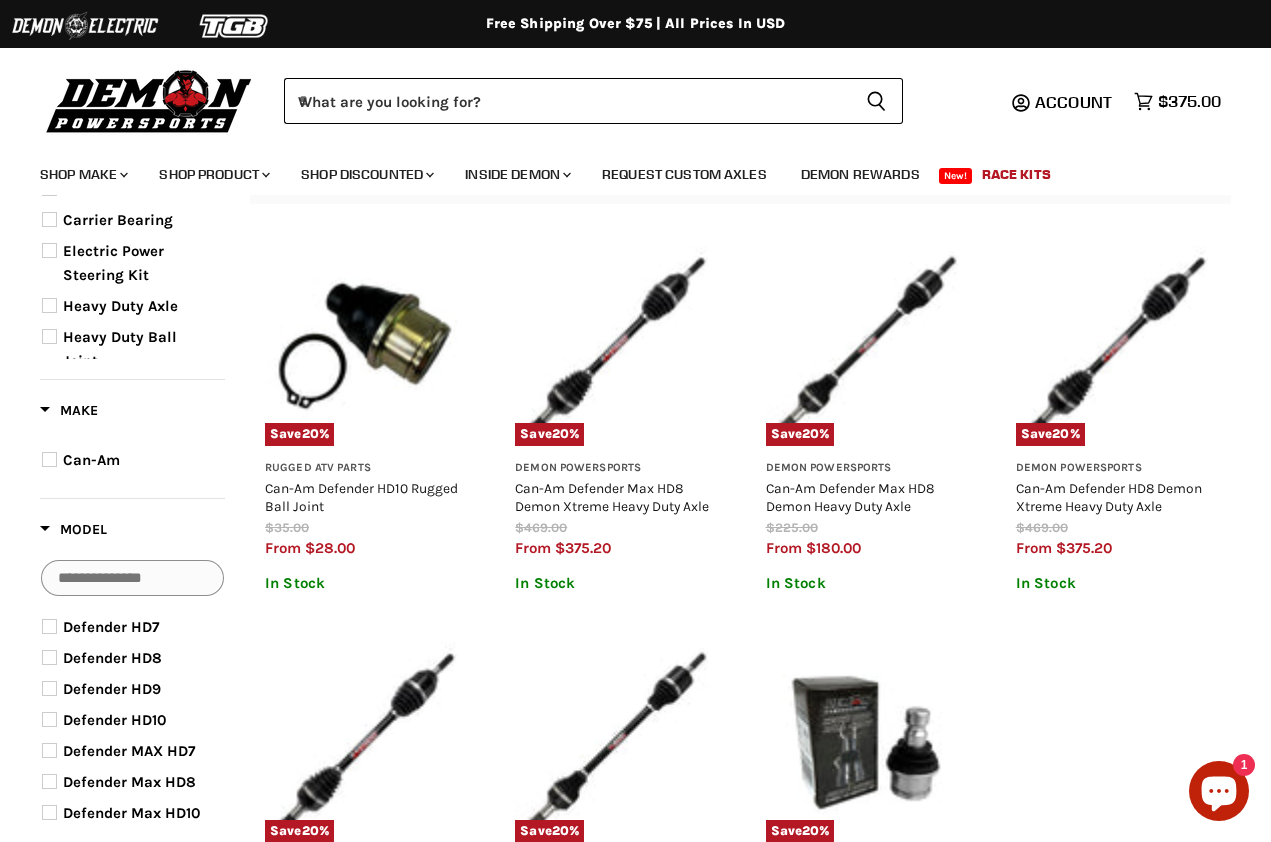 click at bounding box center (49, 719) 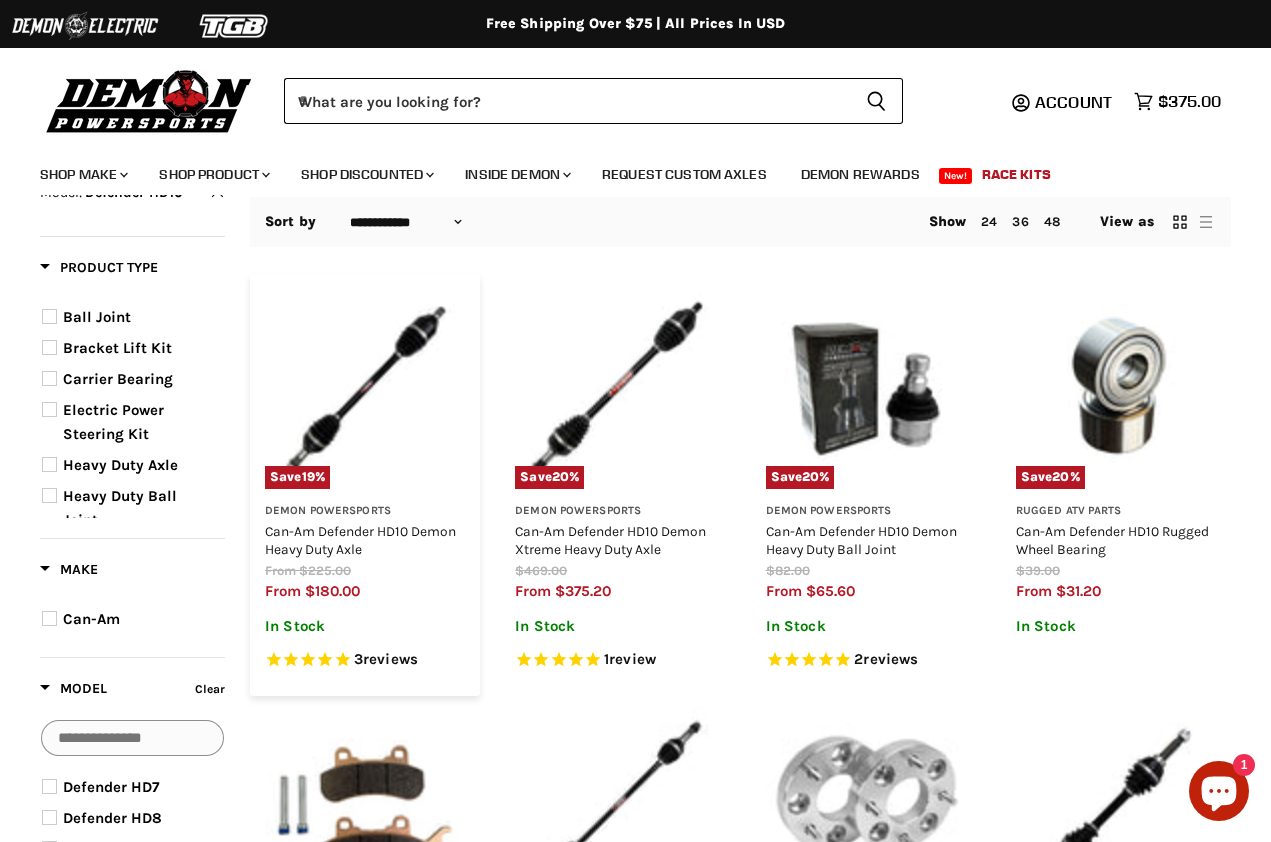 scroll, scrollTop: 133, scrollLeft: 0, axis: vertical 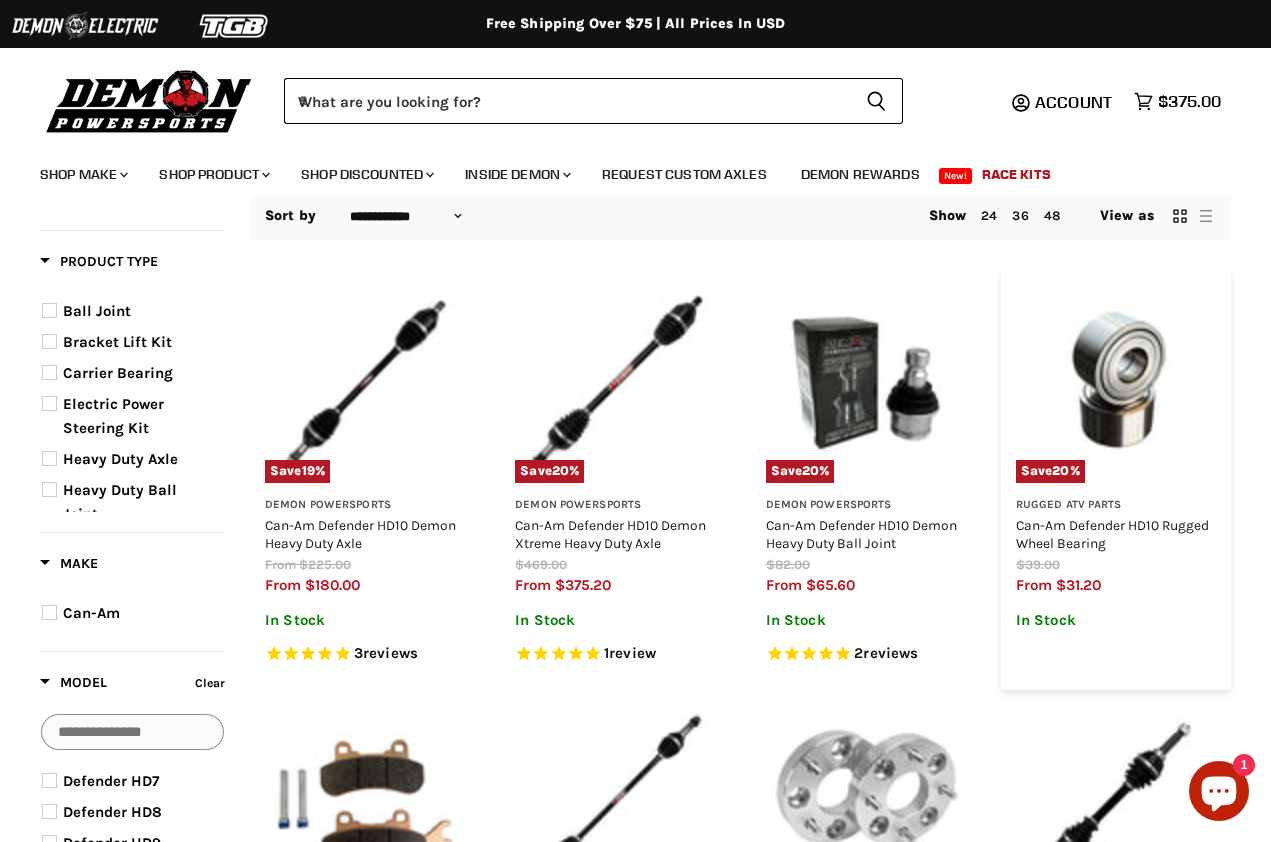 click at bounding box center [1116, 383] 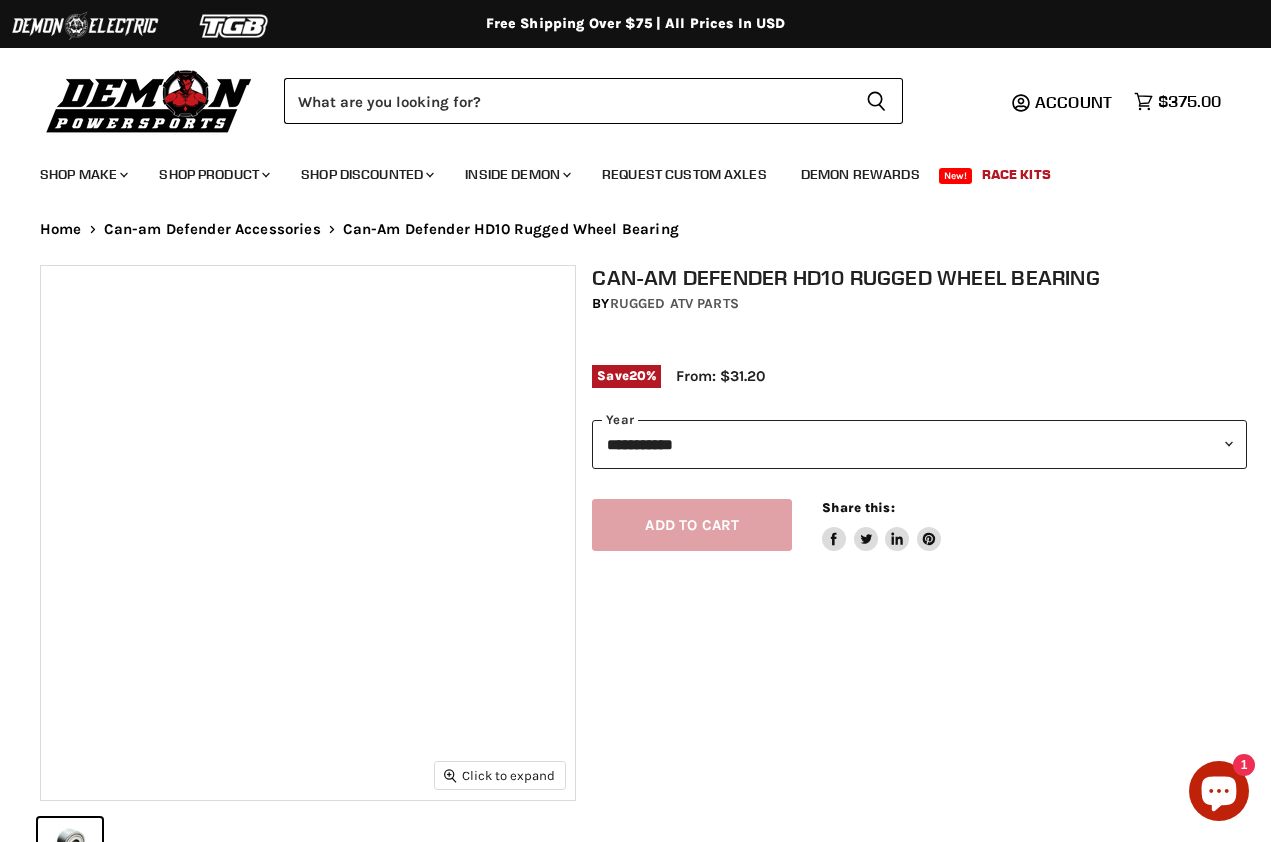 scroll, scrollTop: 0, scrollLeft: 0, axis: both 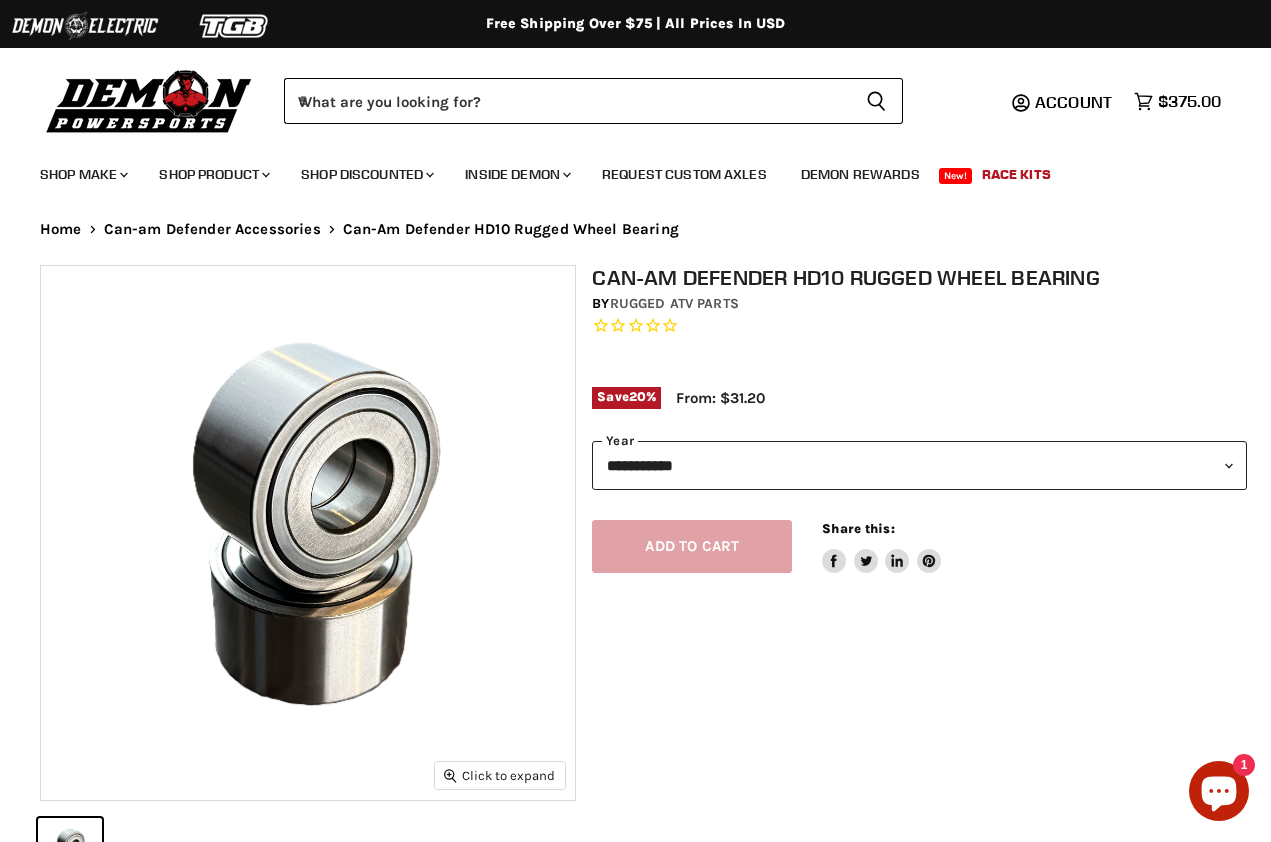 select on "****" 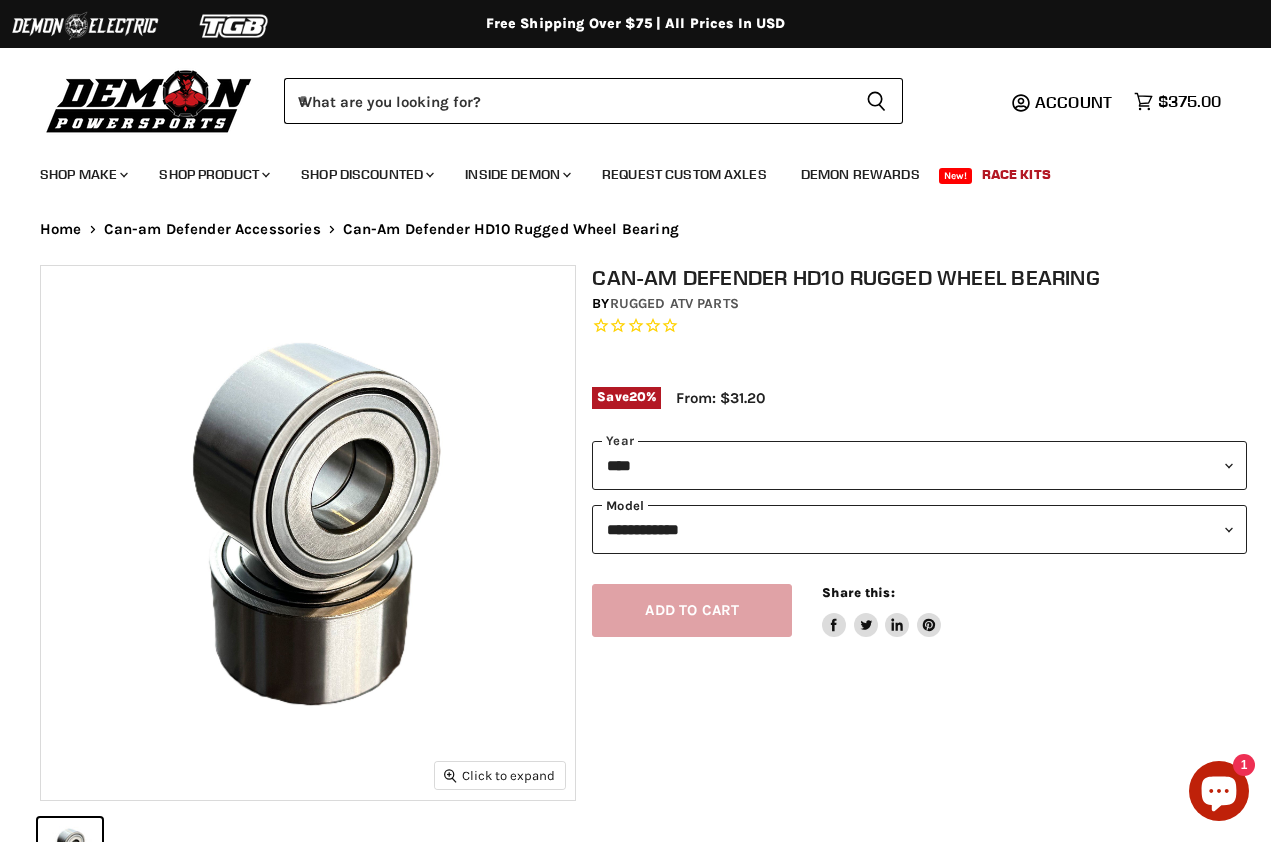 select on "**********" 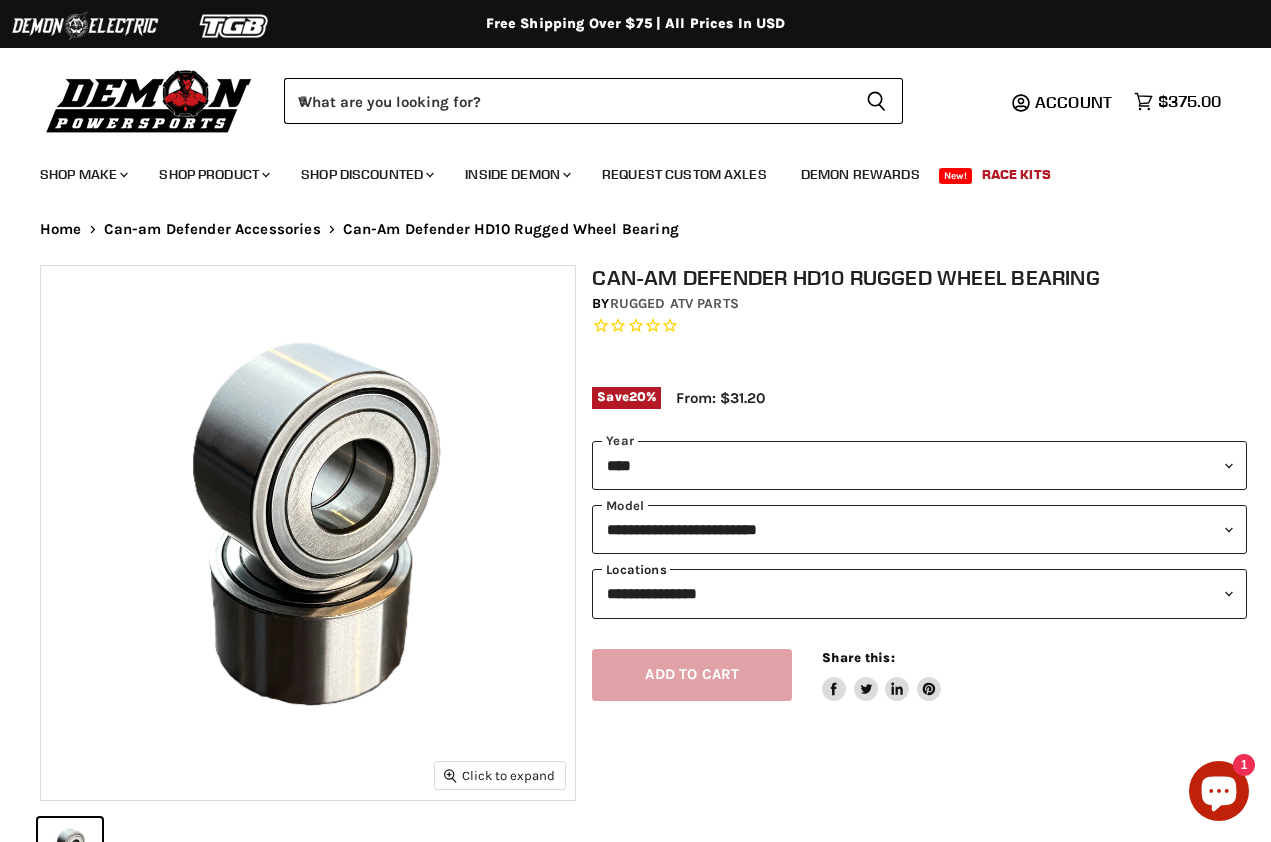 select on "****" 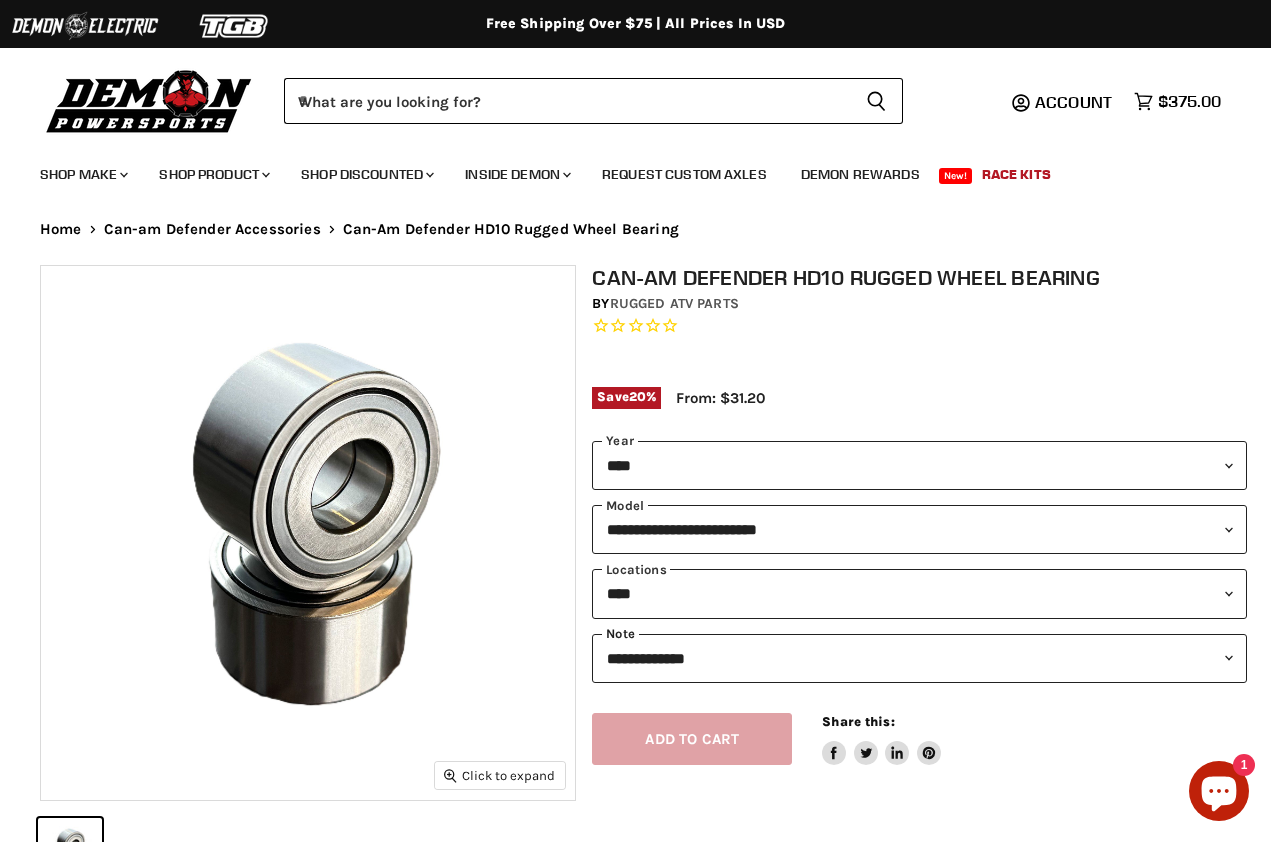 select on "*********" 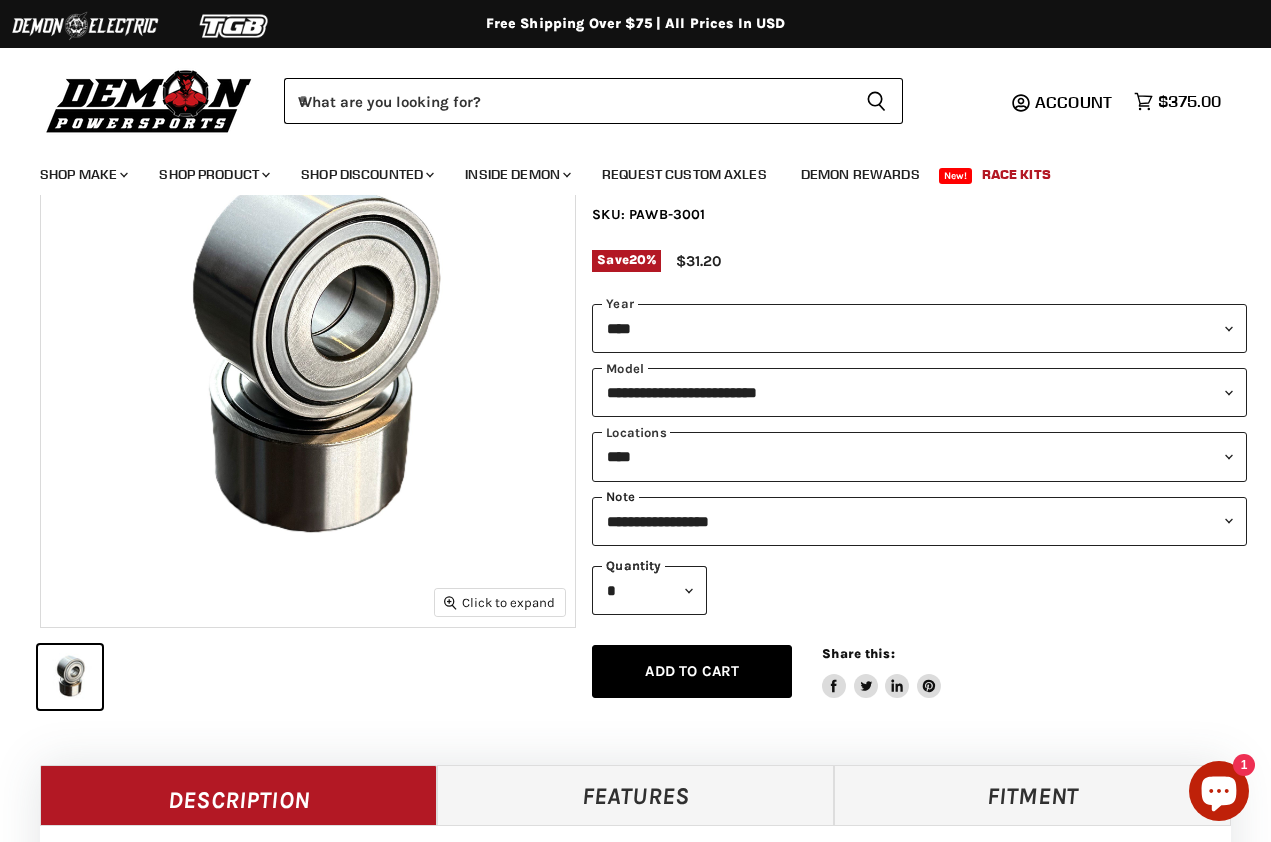 scroll, scrollTop: 174, scrollLeft: 0, axis: vertical 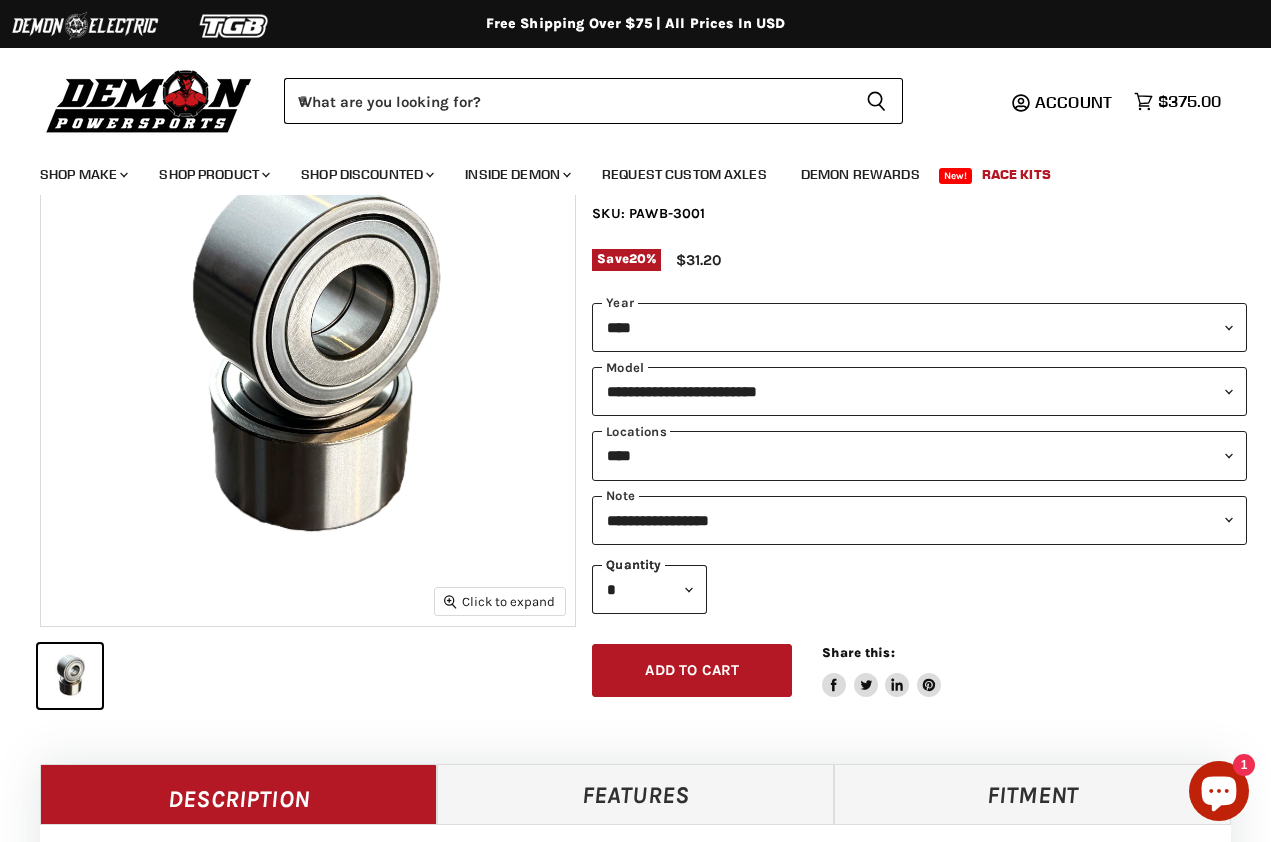 select on "*" 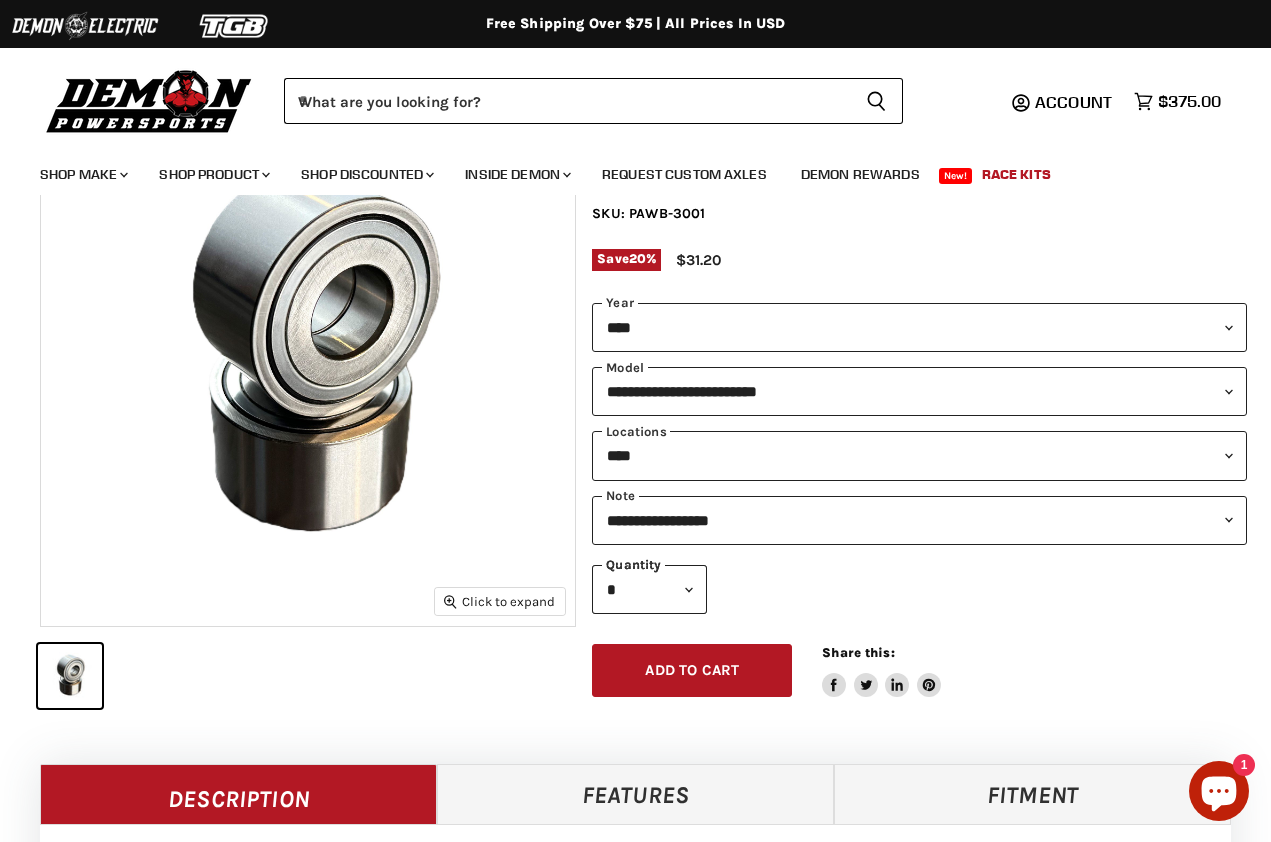 type on "*" 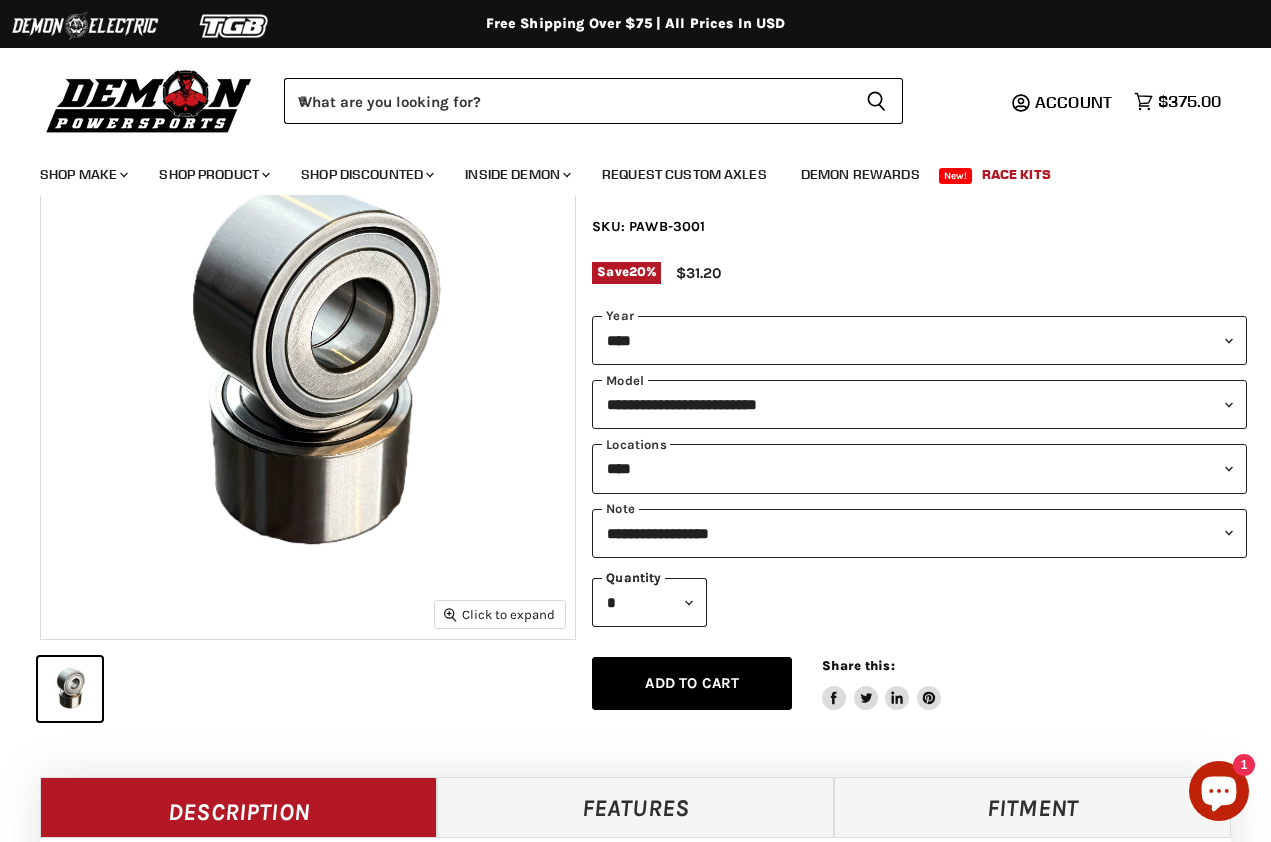 scroll, scrollTop: 165, scrollLeft: 0, axis: vertical 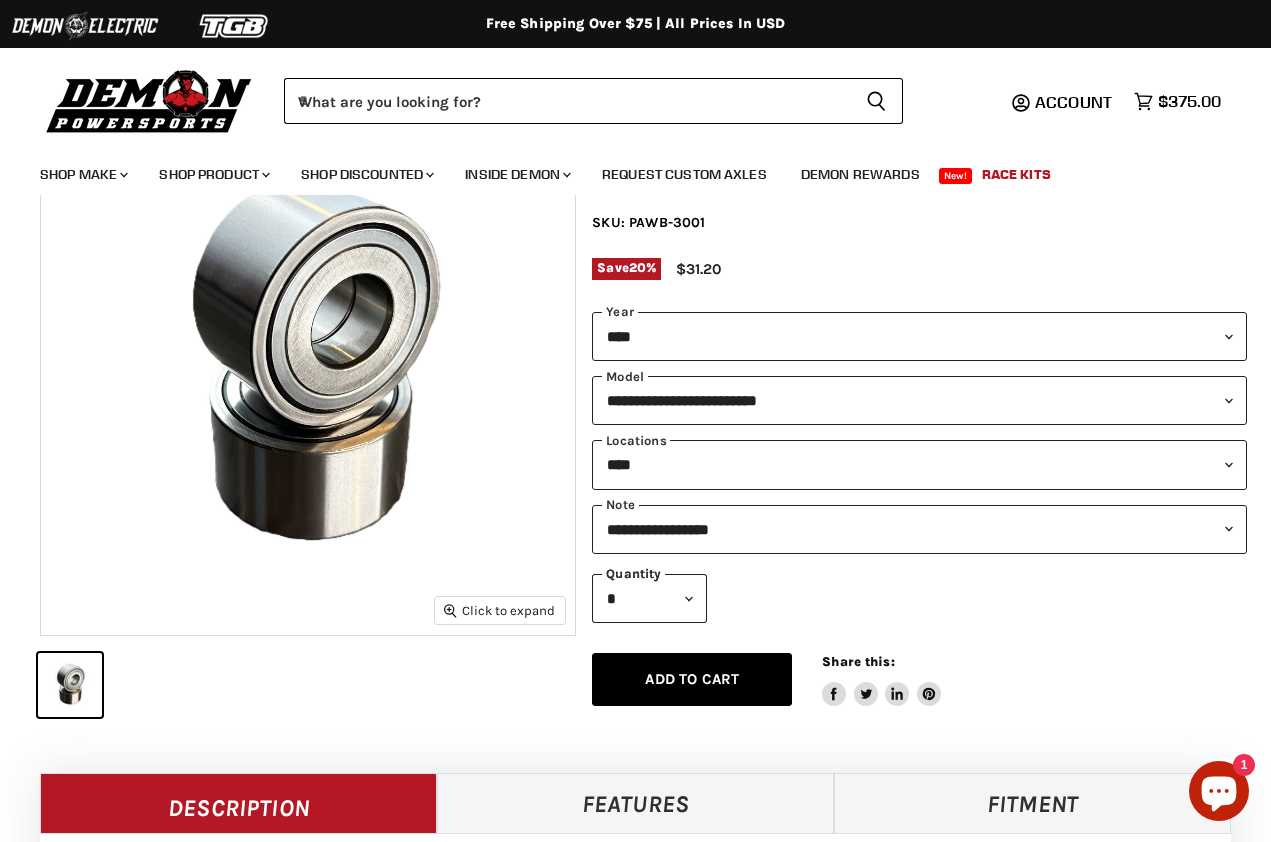 click on "Add to cart" at bounding box center [692, 679] 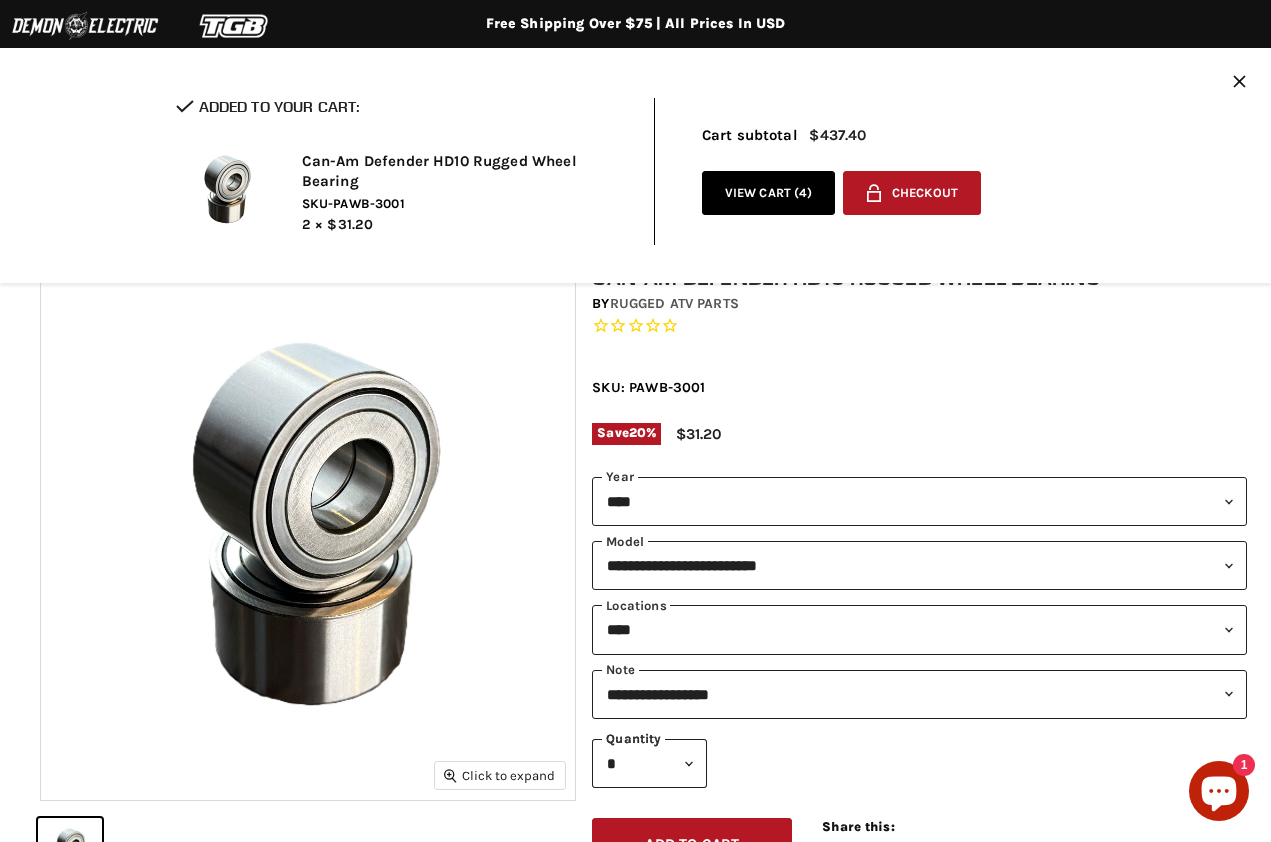 scroll, scrollTop: 0, scrollLeft: 0, axis: both 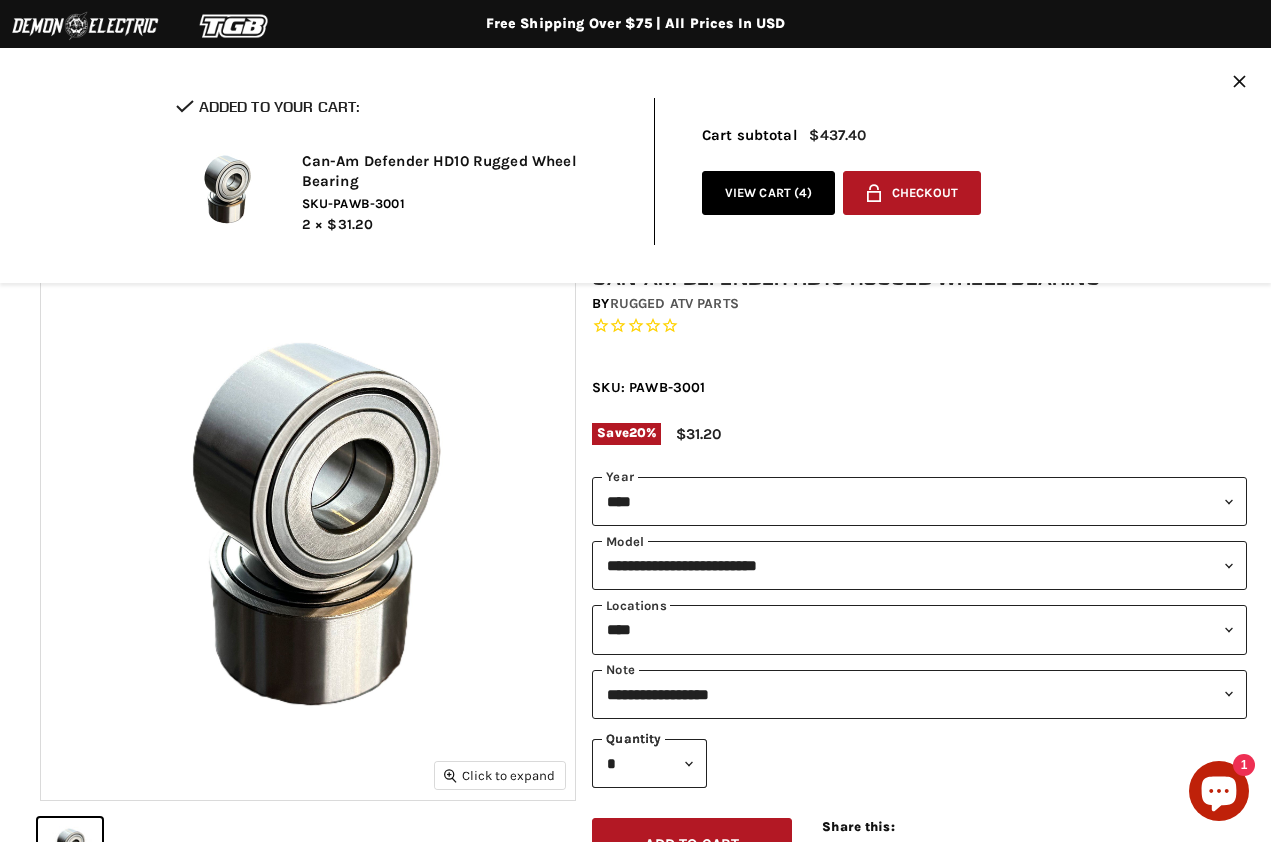 click on "View cart ( 4 )" at bounding box center [769, 193] 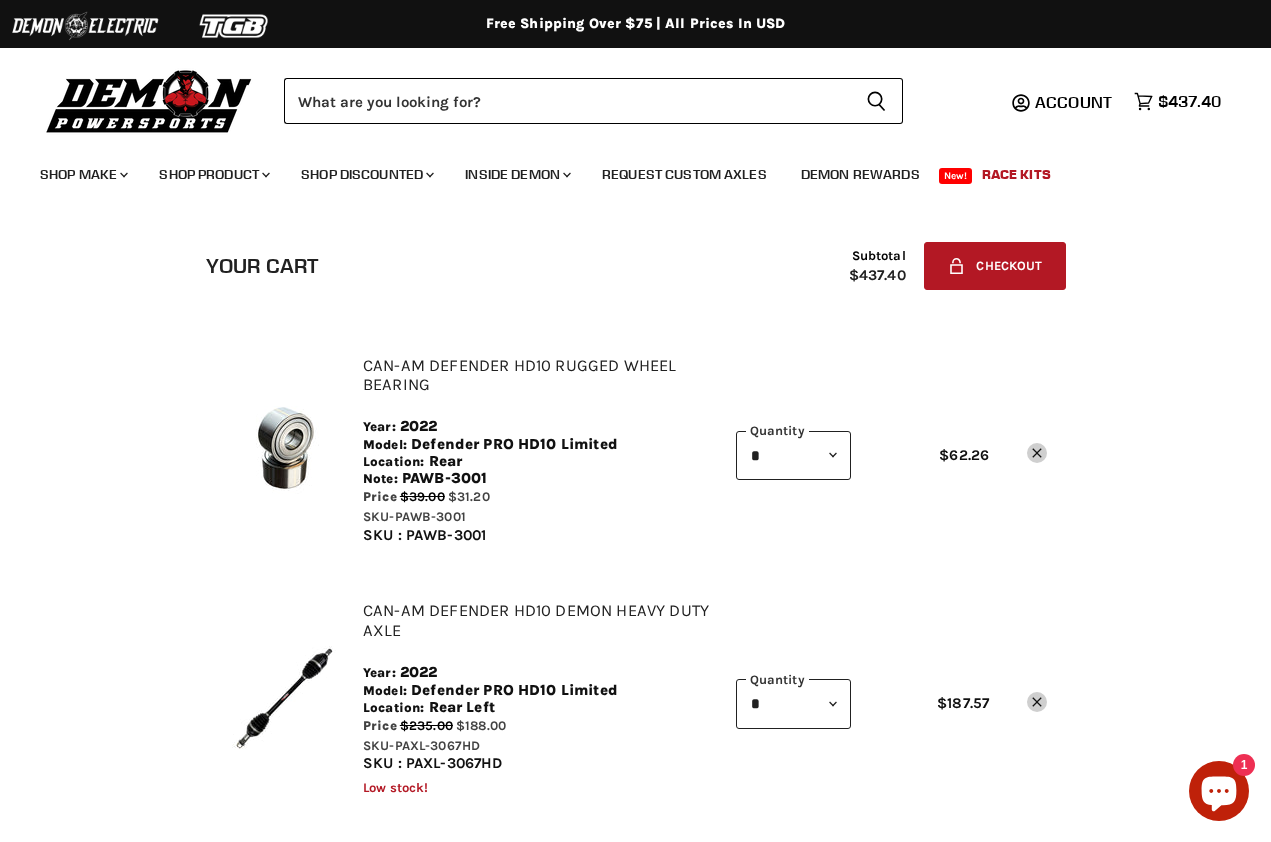 scroll, scrollTop: 0, scrollLeft: 0, axis: both 